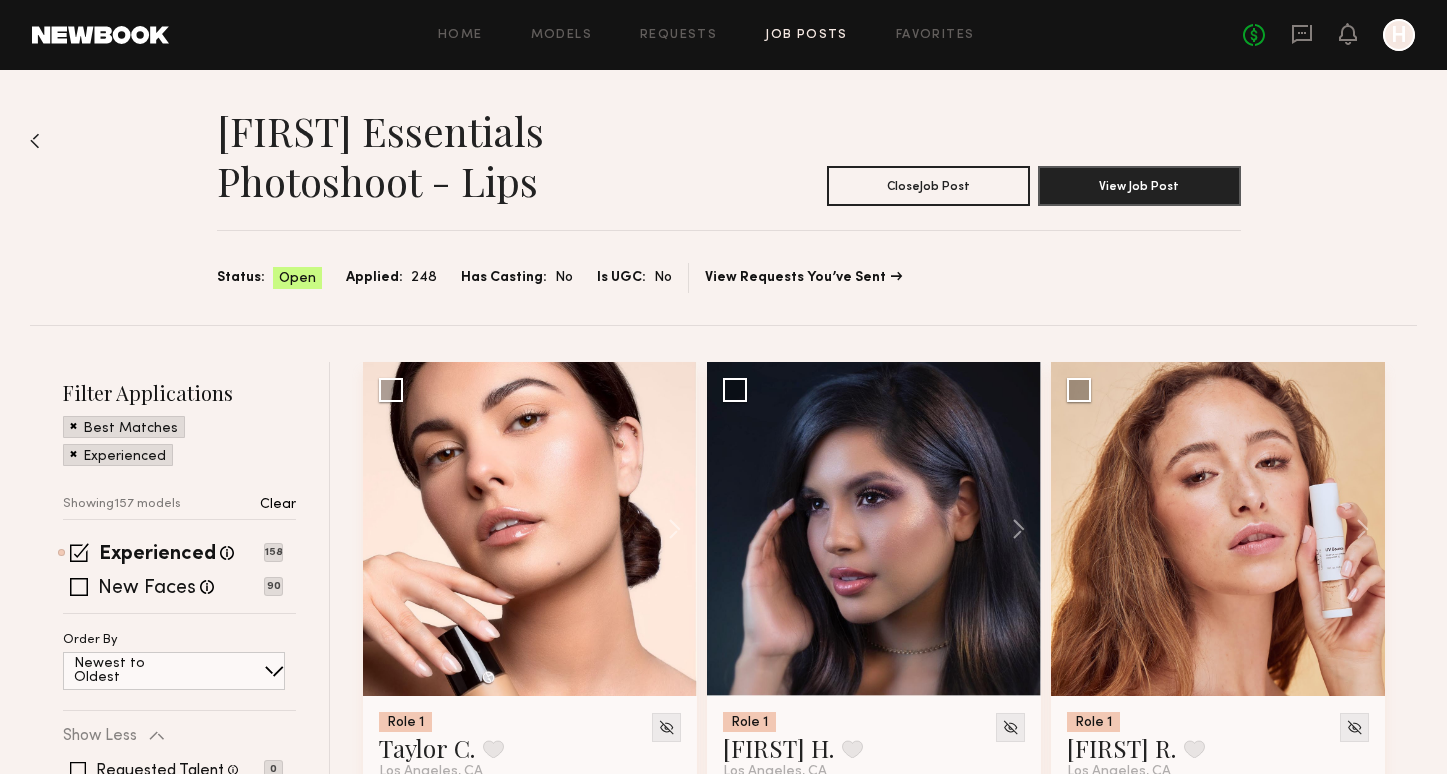 scroll, scrollTop: 0, scrollLeft: 0, axis: both 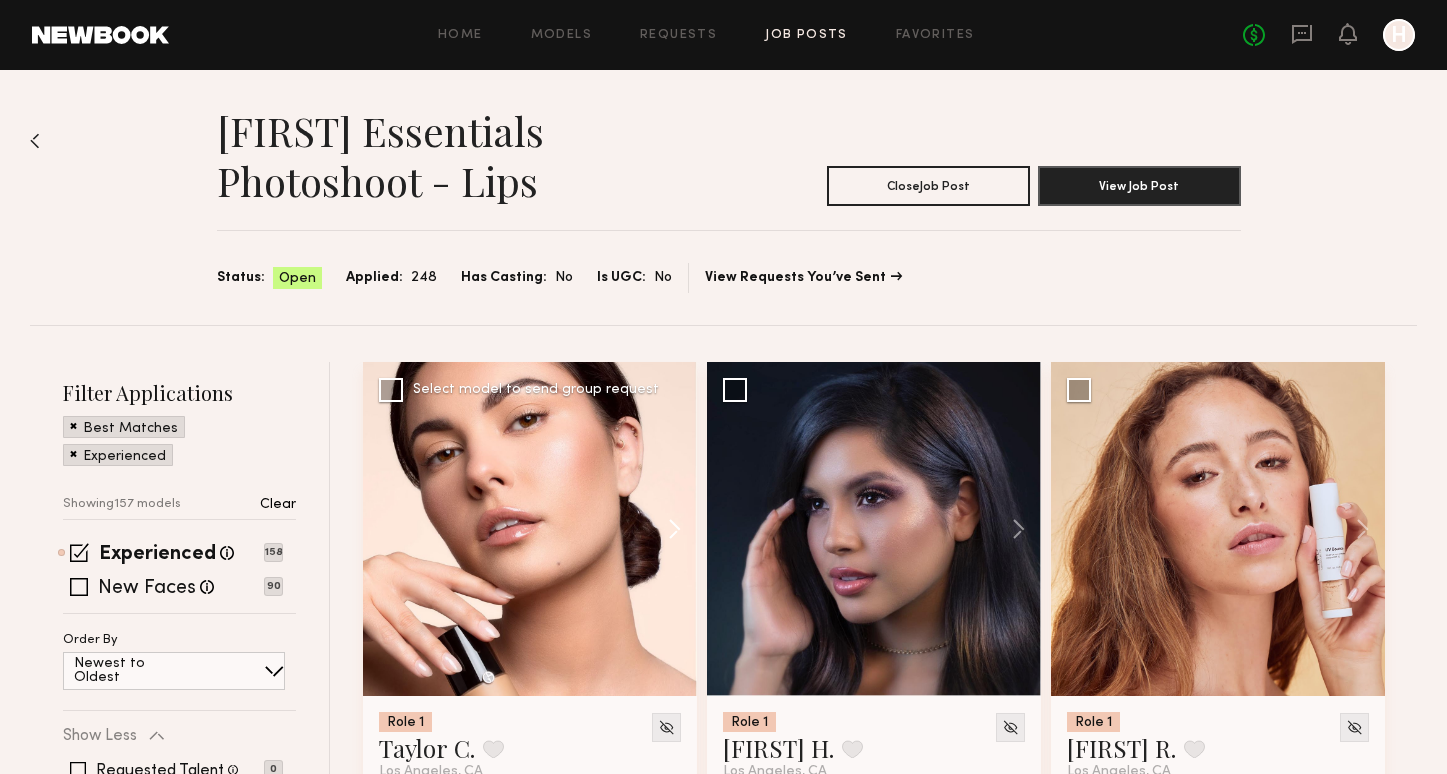 click 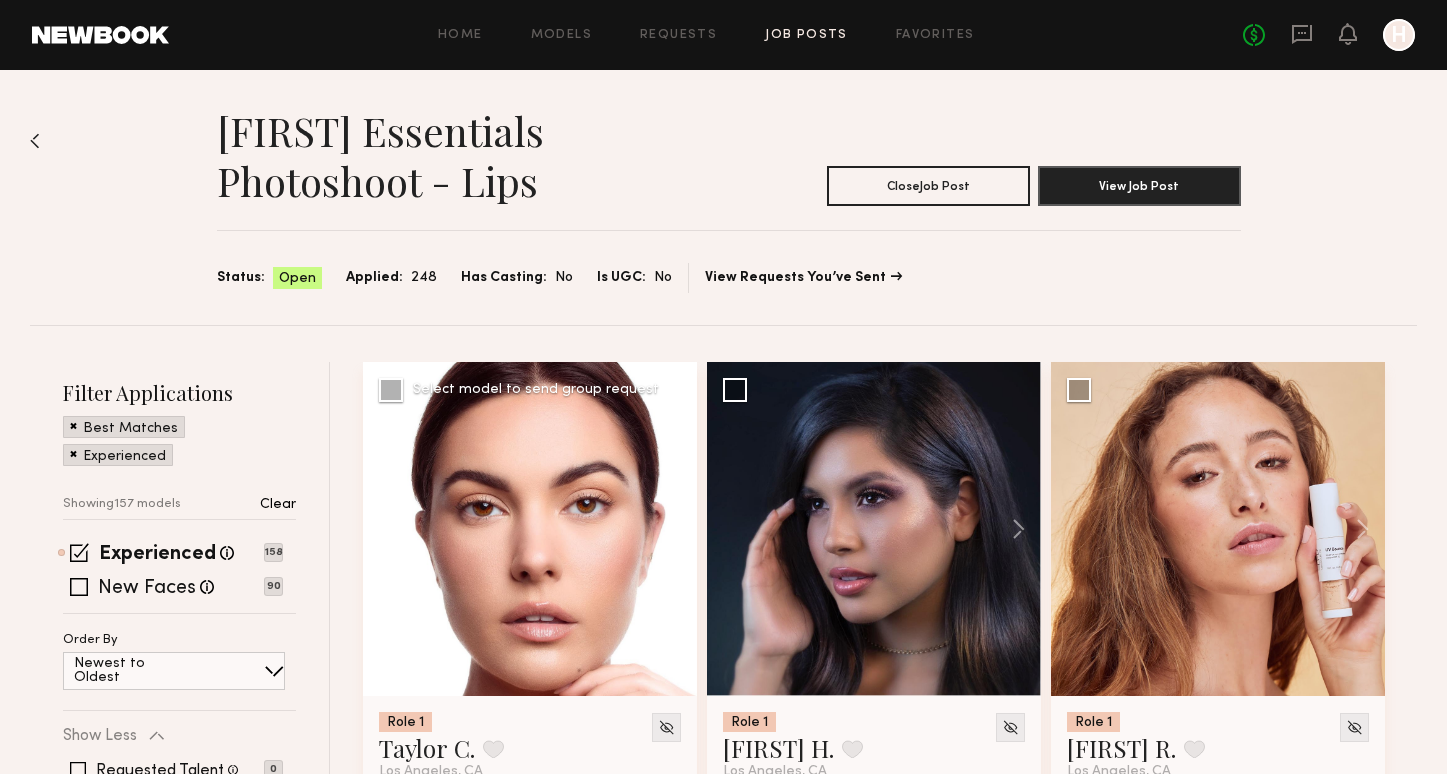 click 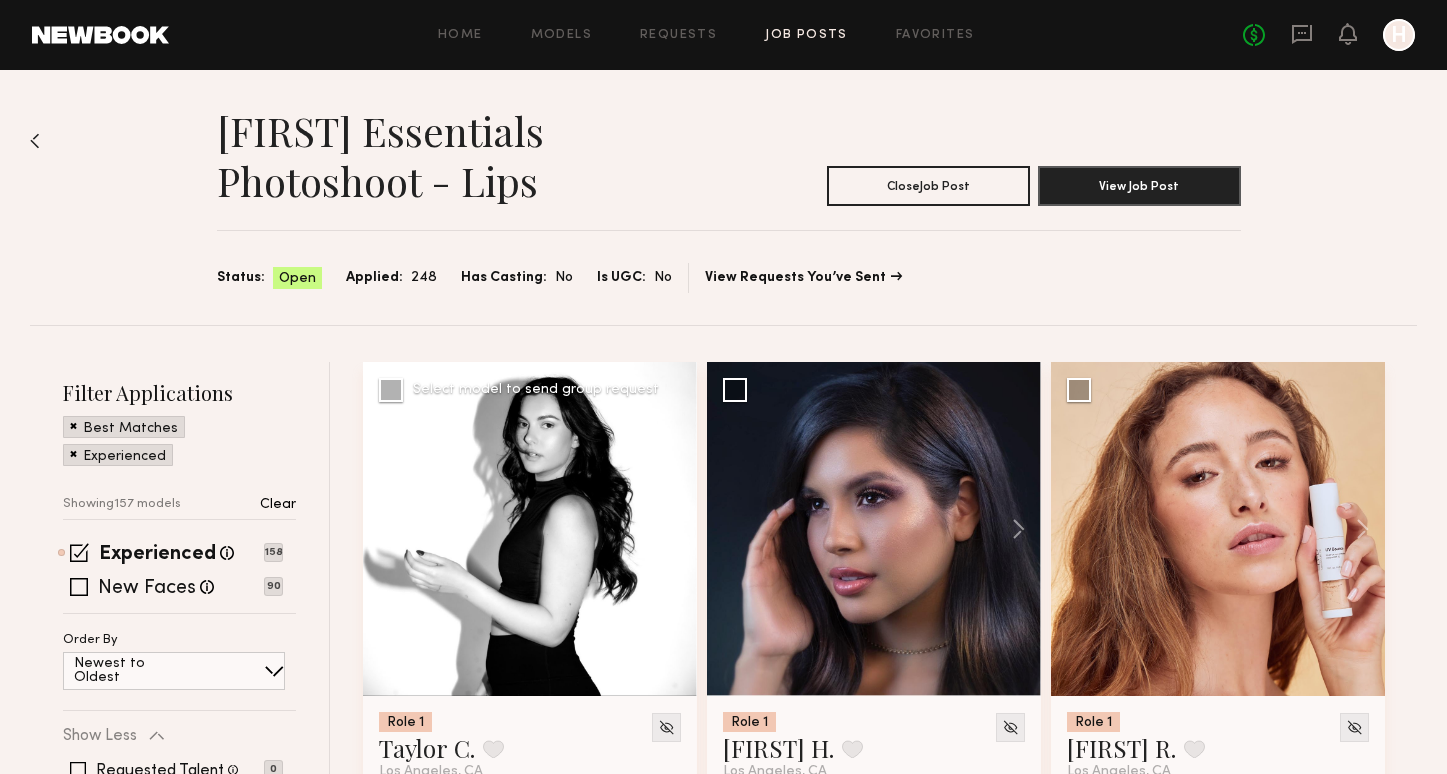 click 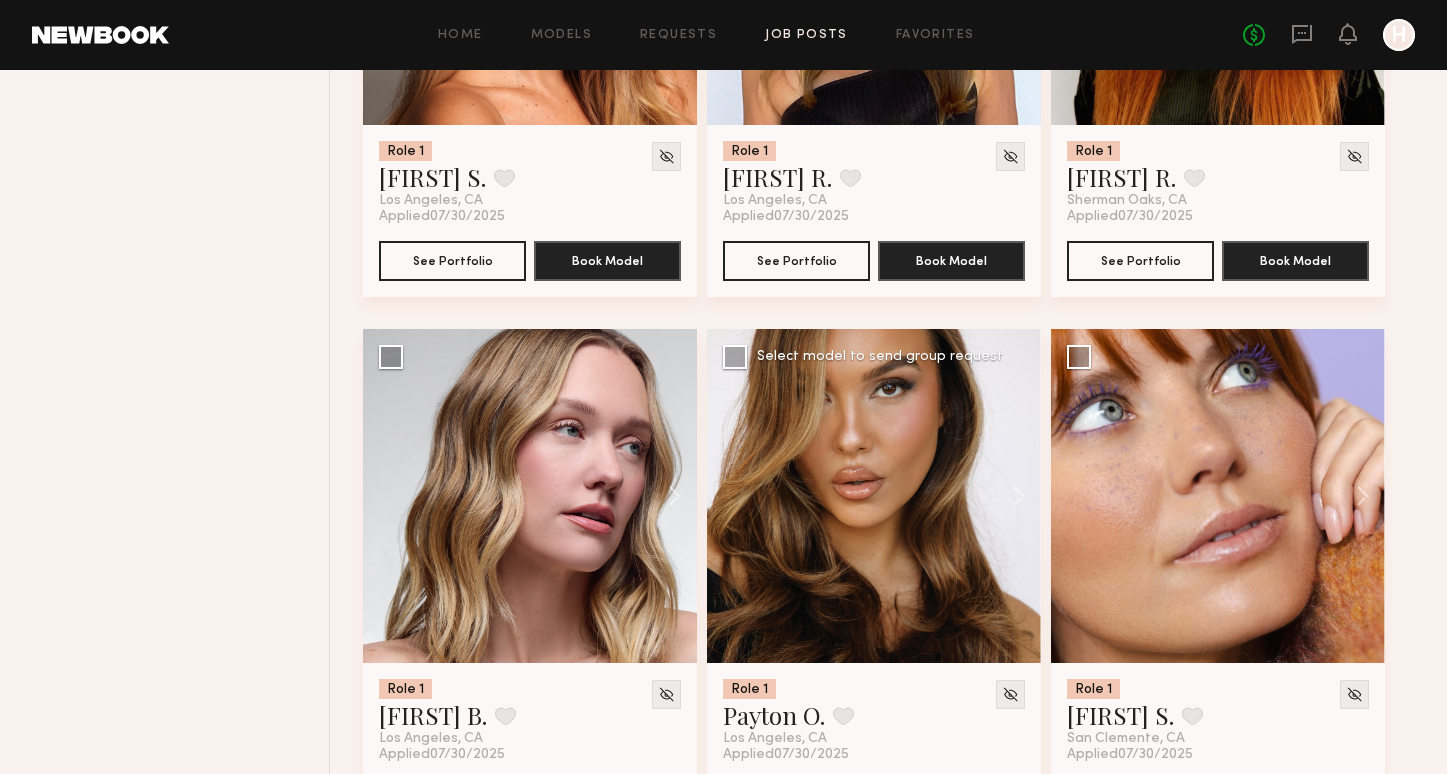 scroll, scrollTop: 7571, scrollLeft: 0, axis: vertical 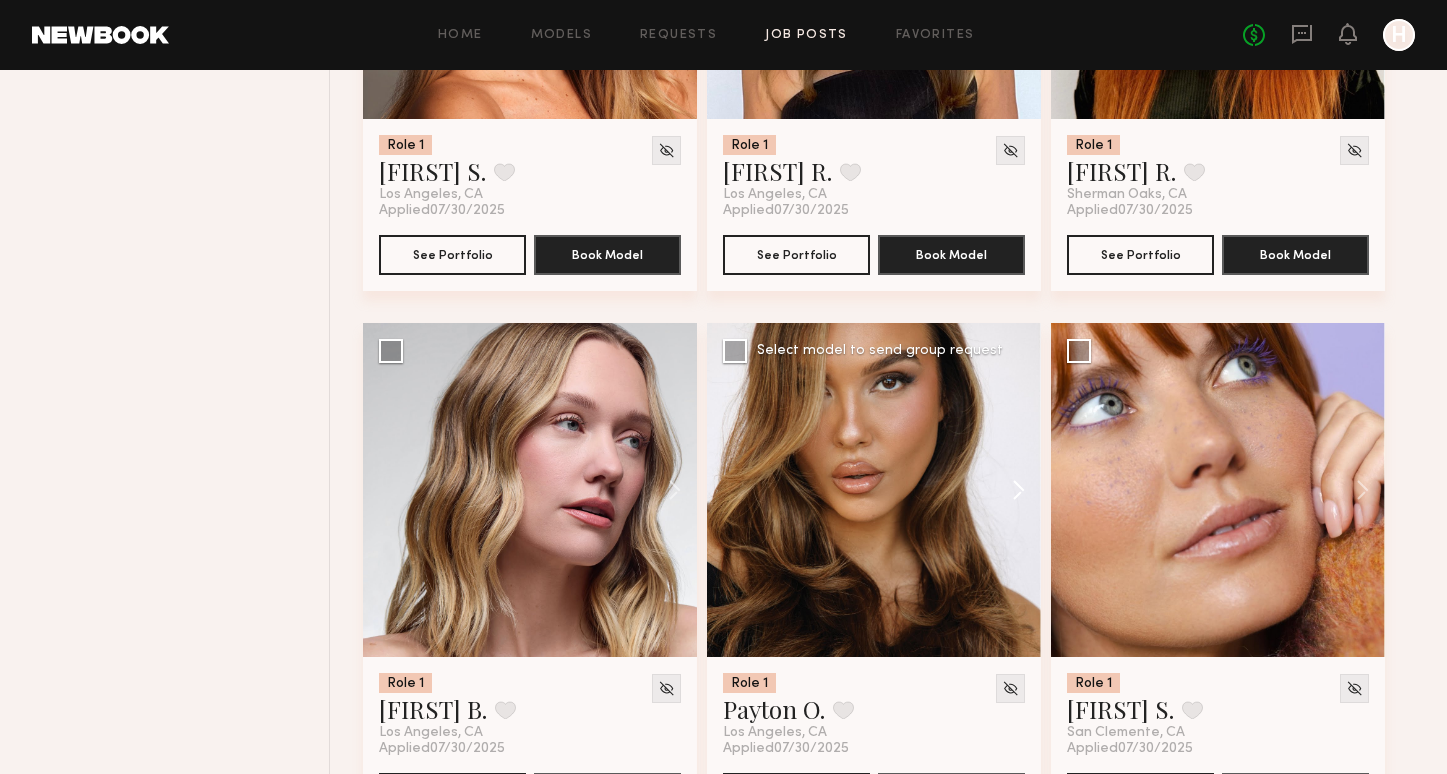 click 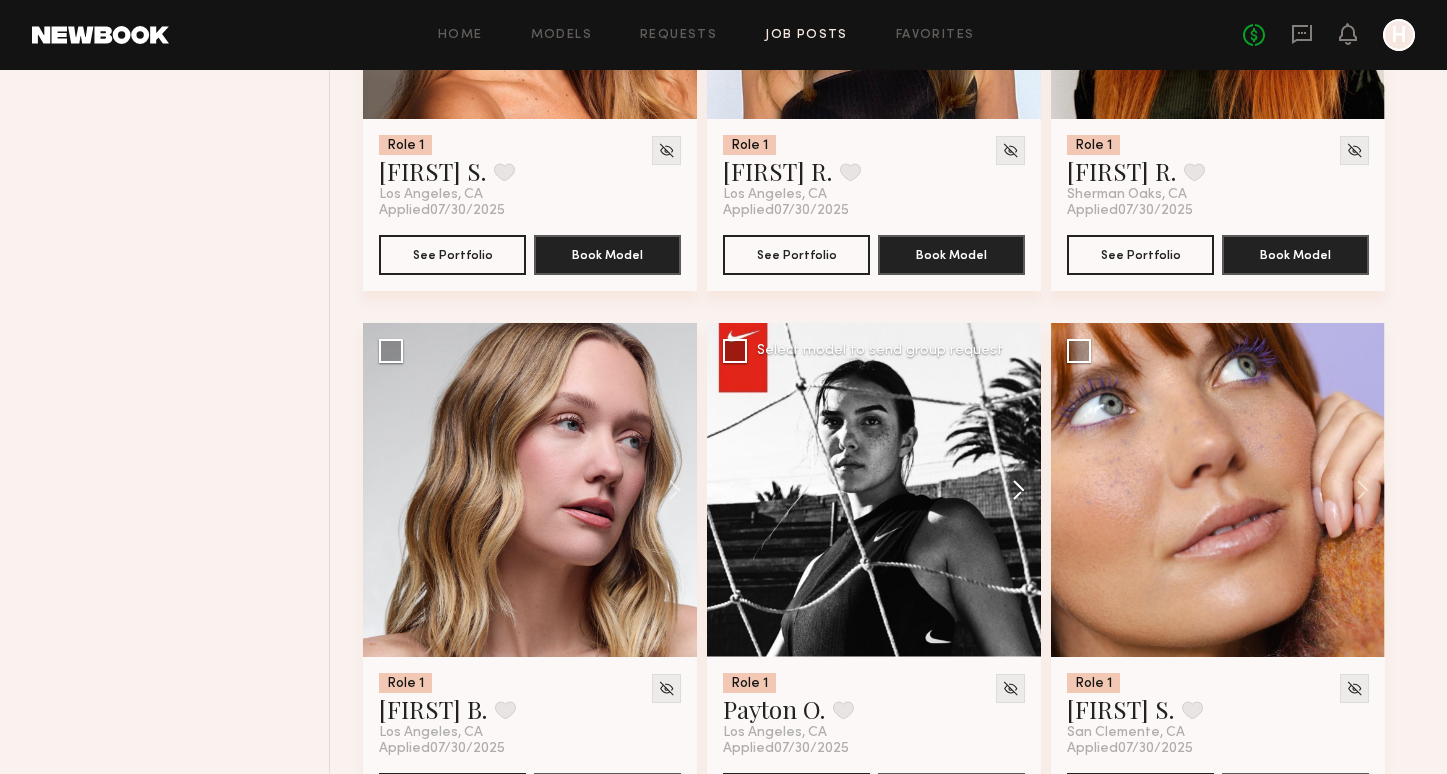 click 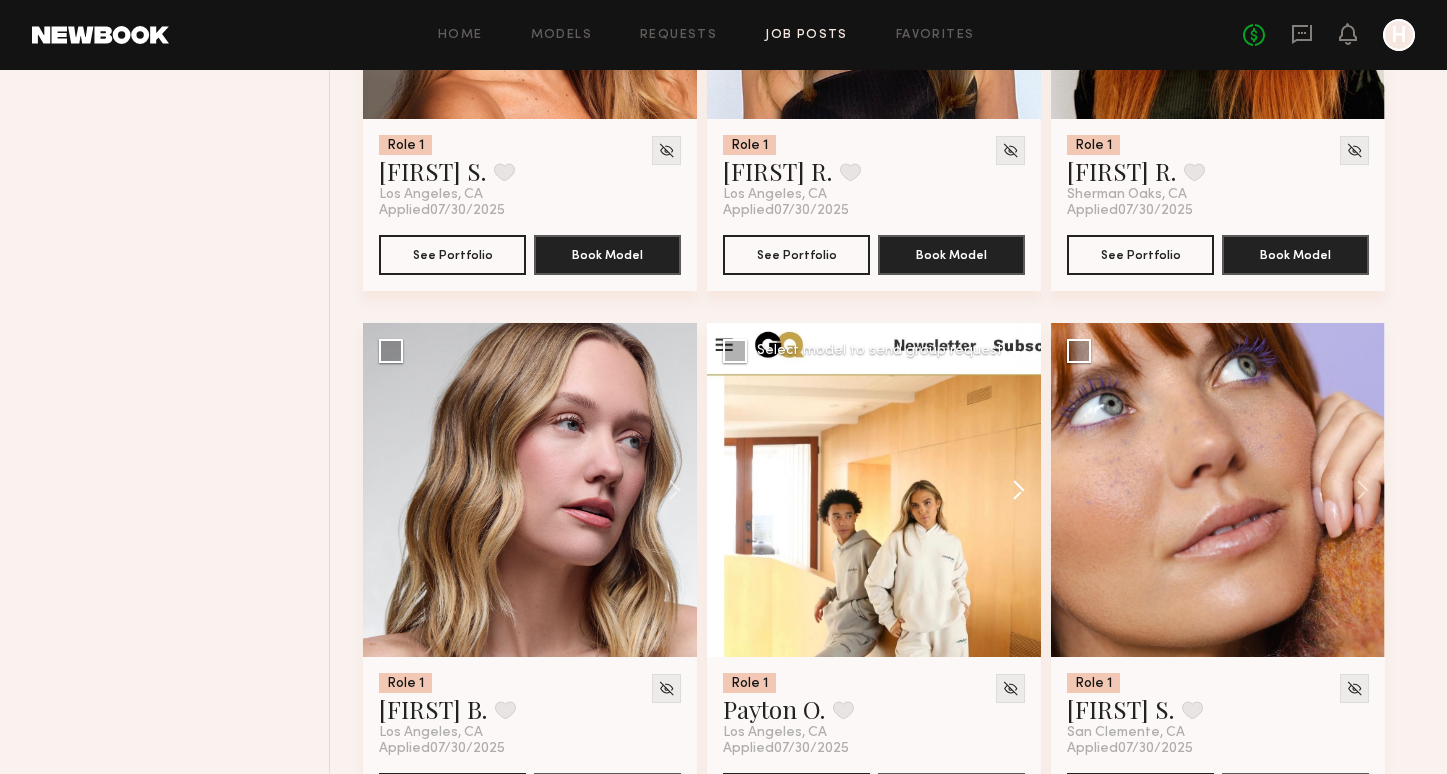 click 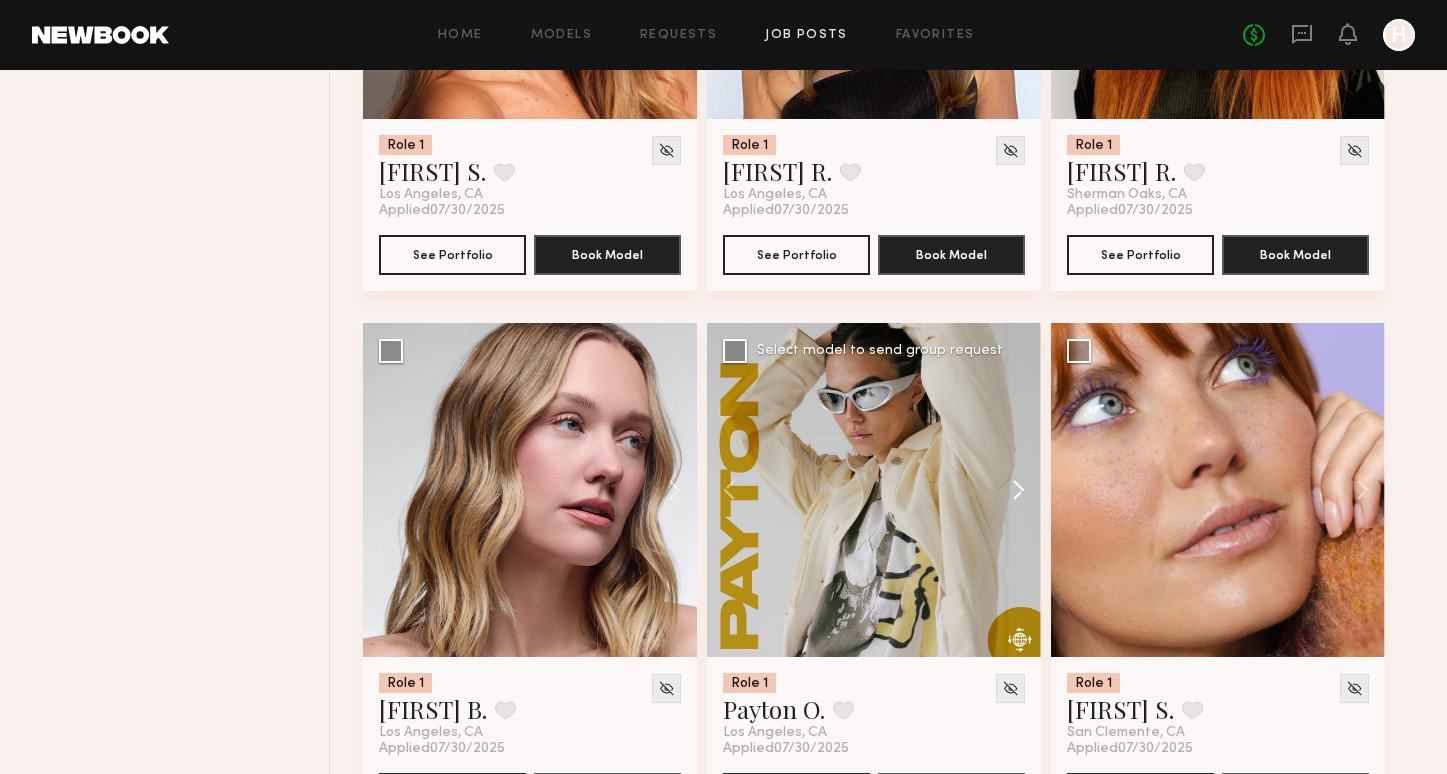 click 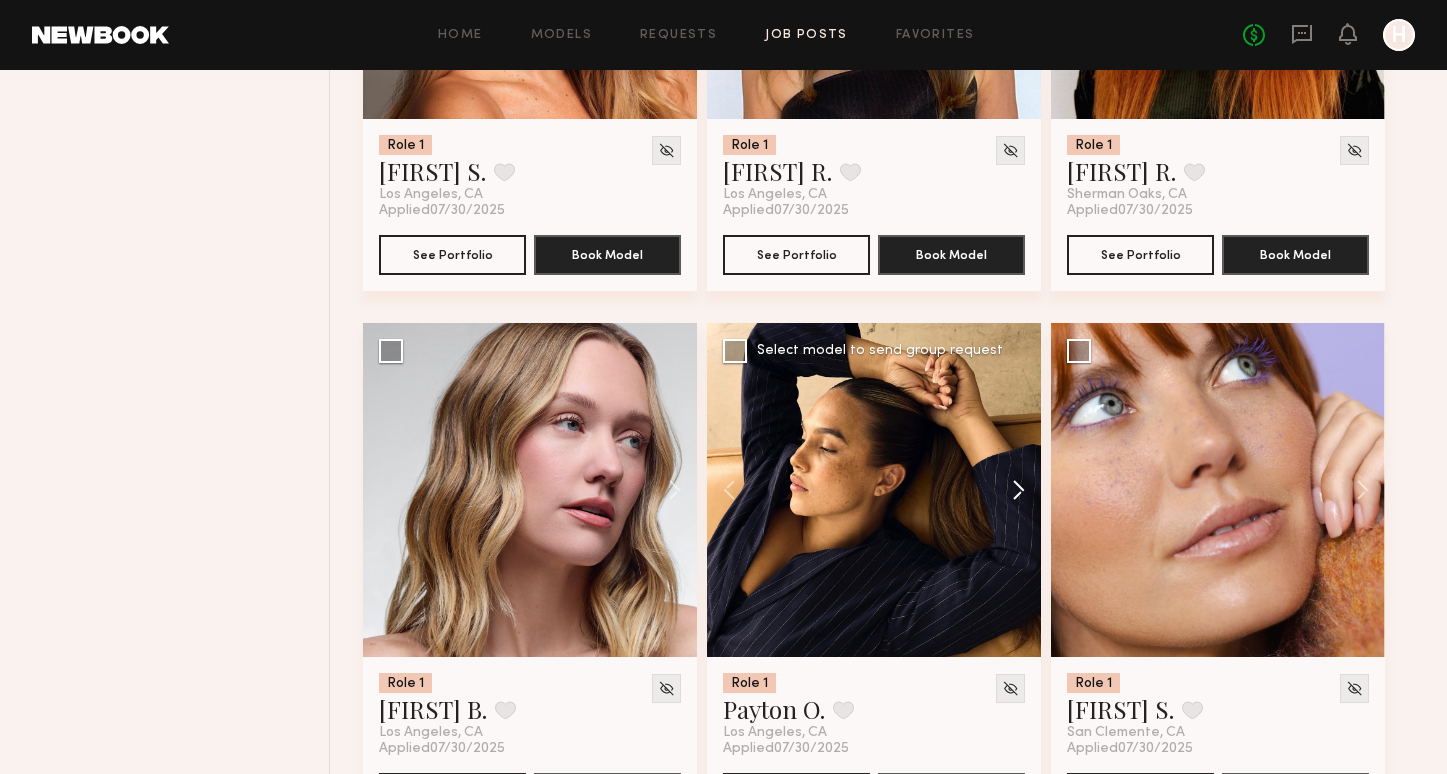 click 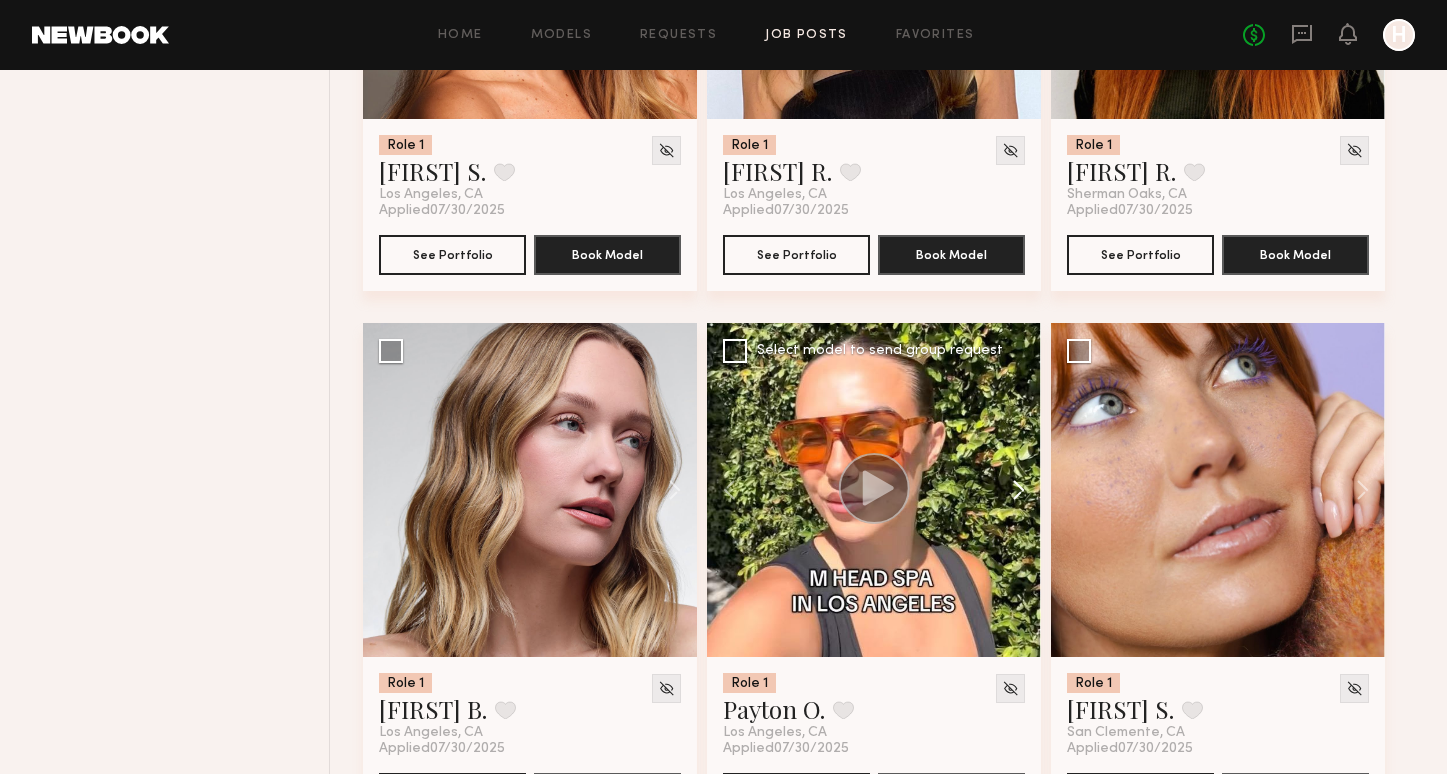 click 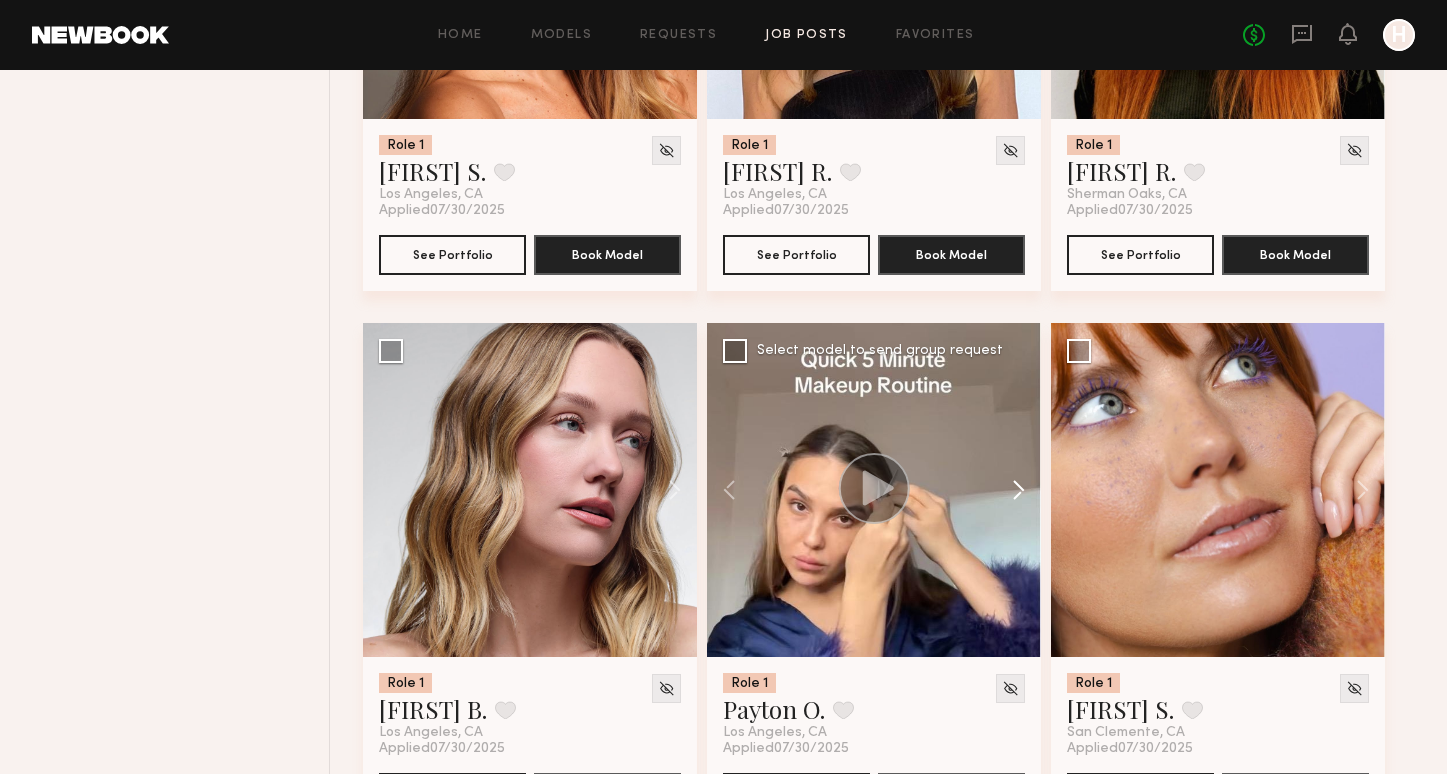 click 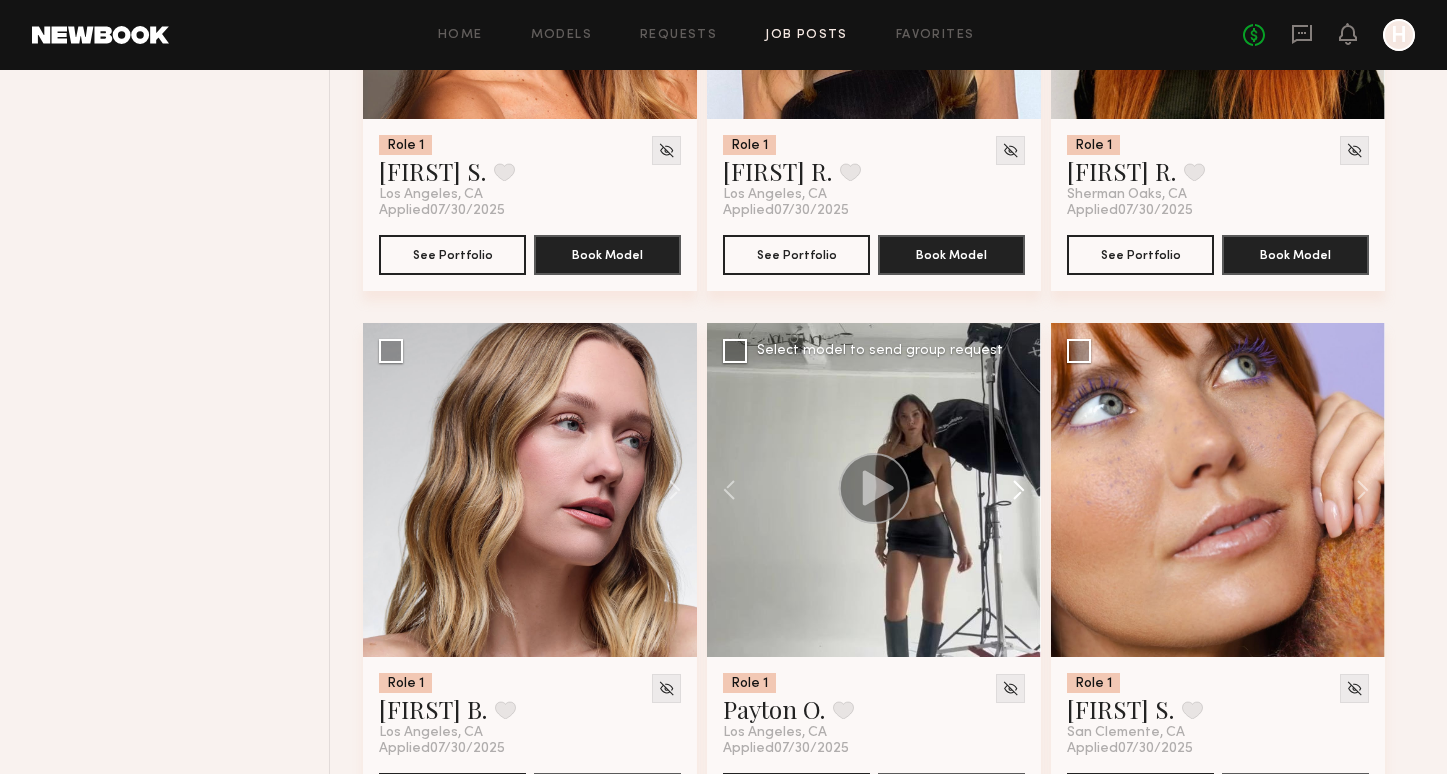 click 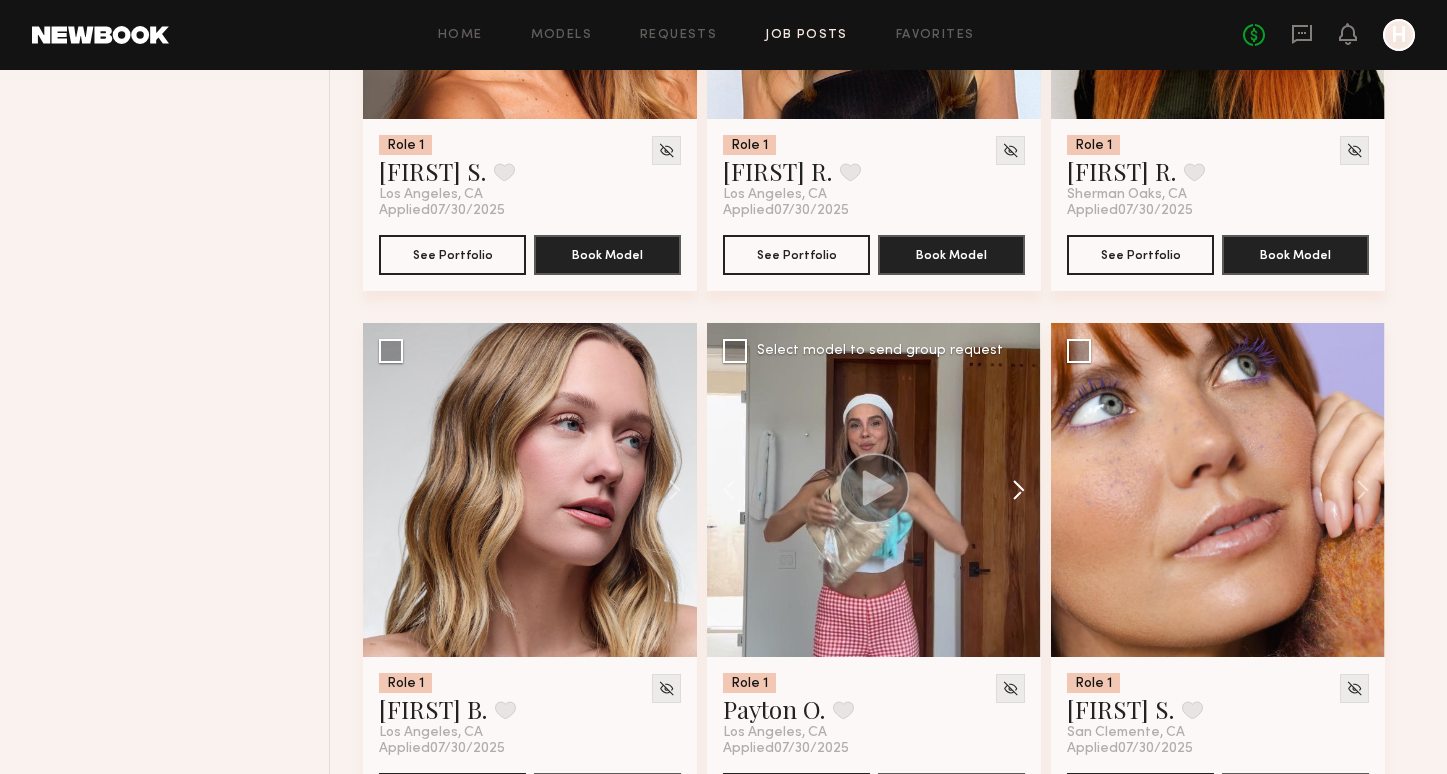 click 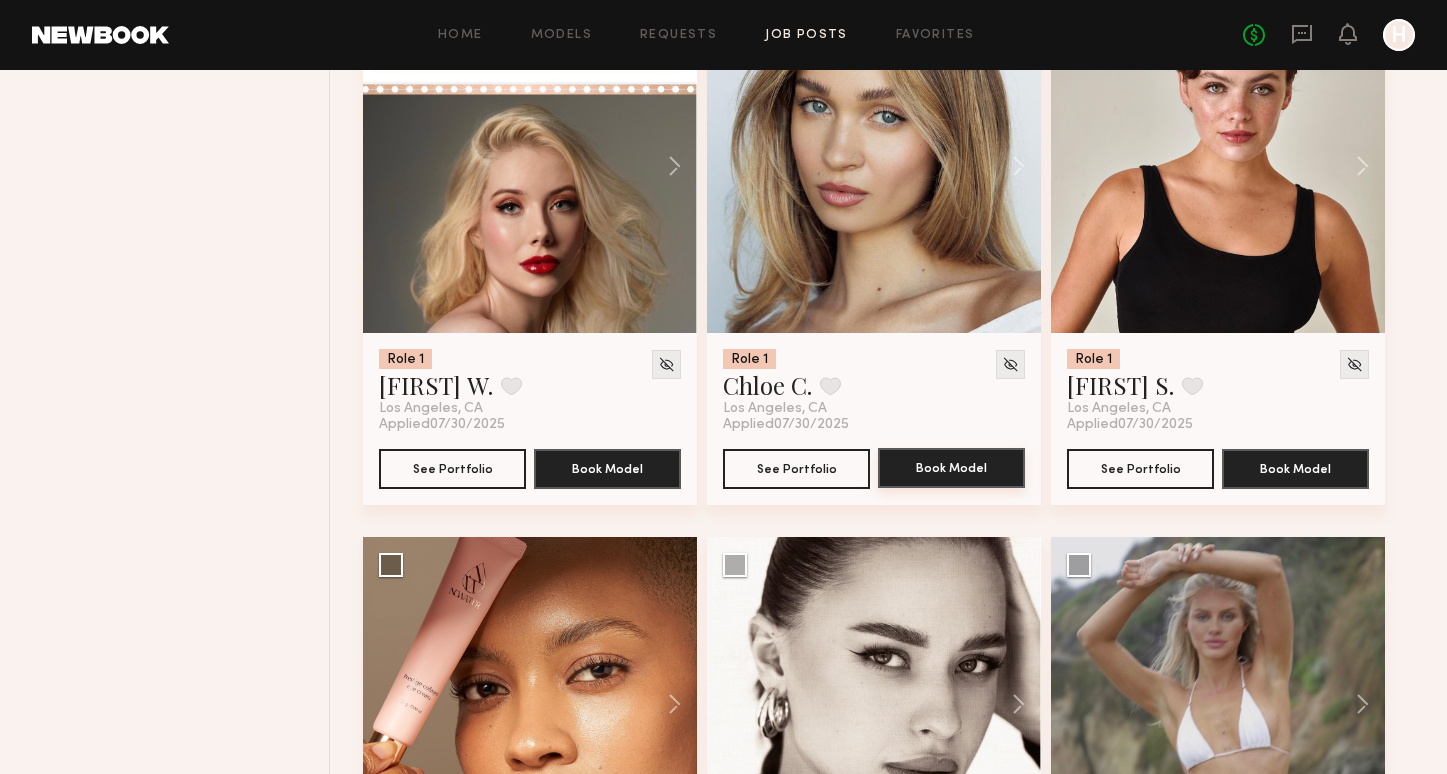 scroll, scrollTop: 8977, scrollLeft: 0, axis: vertical 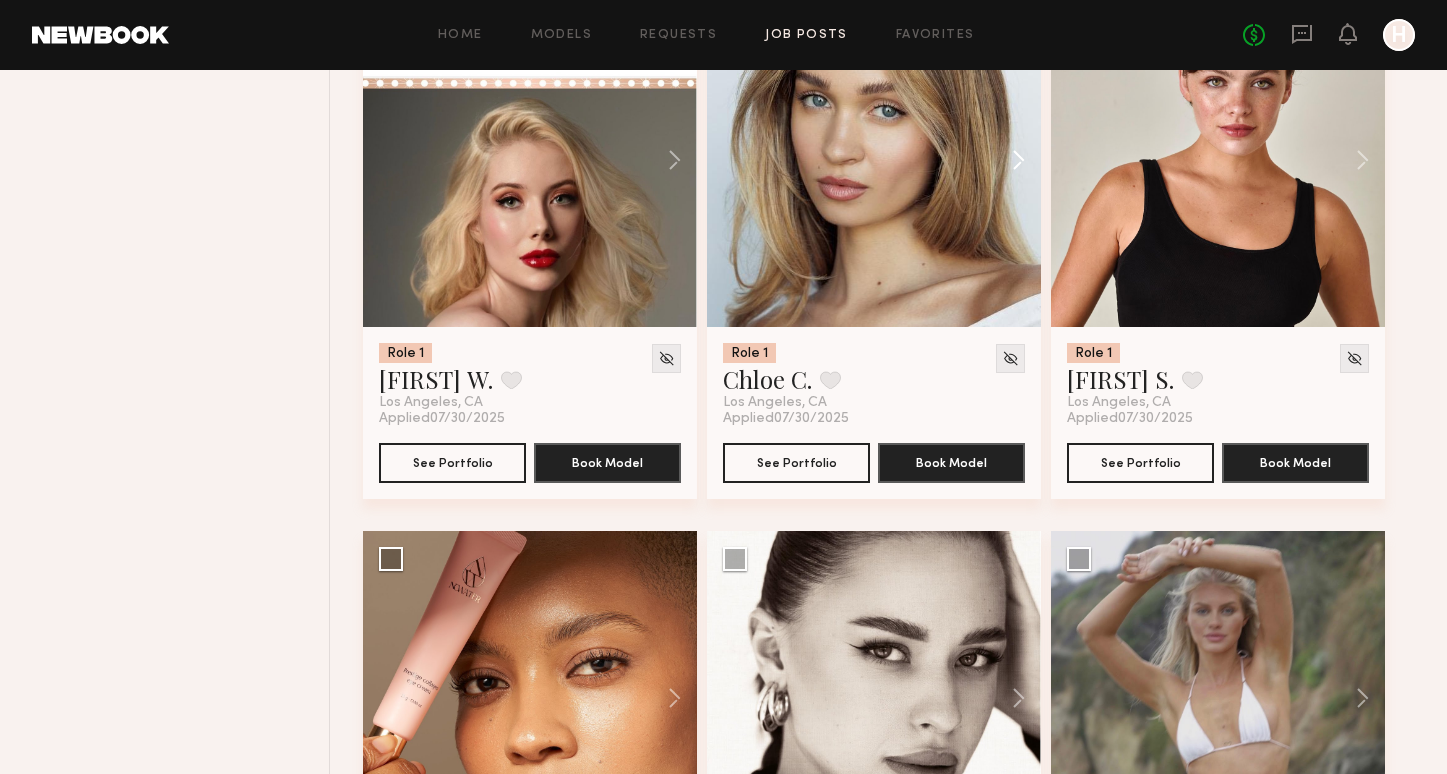 click 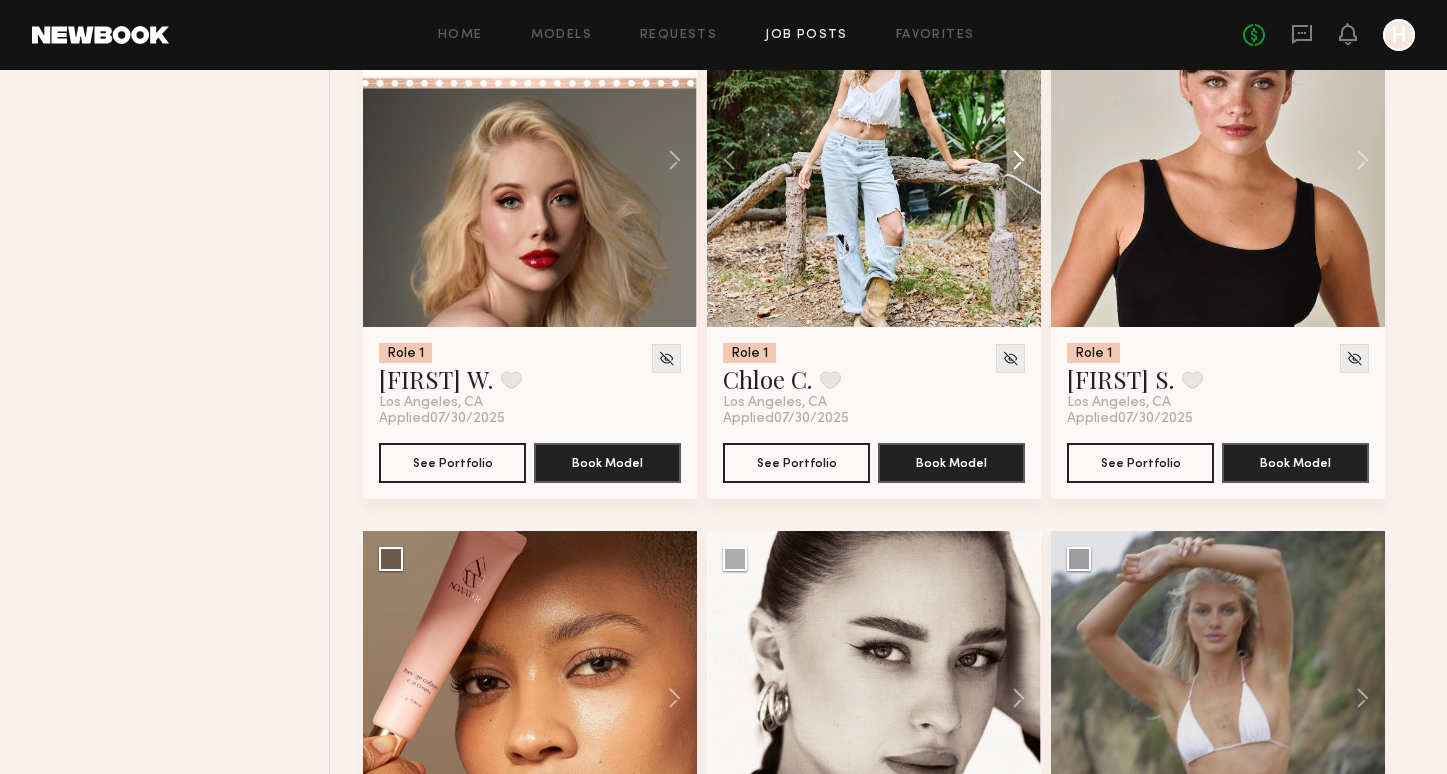 click 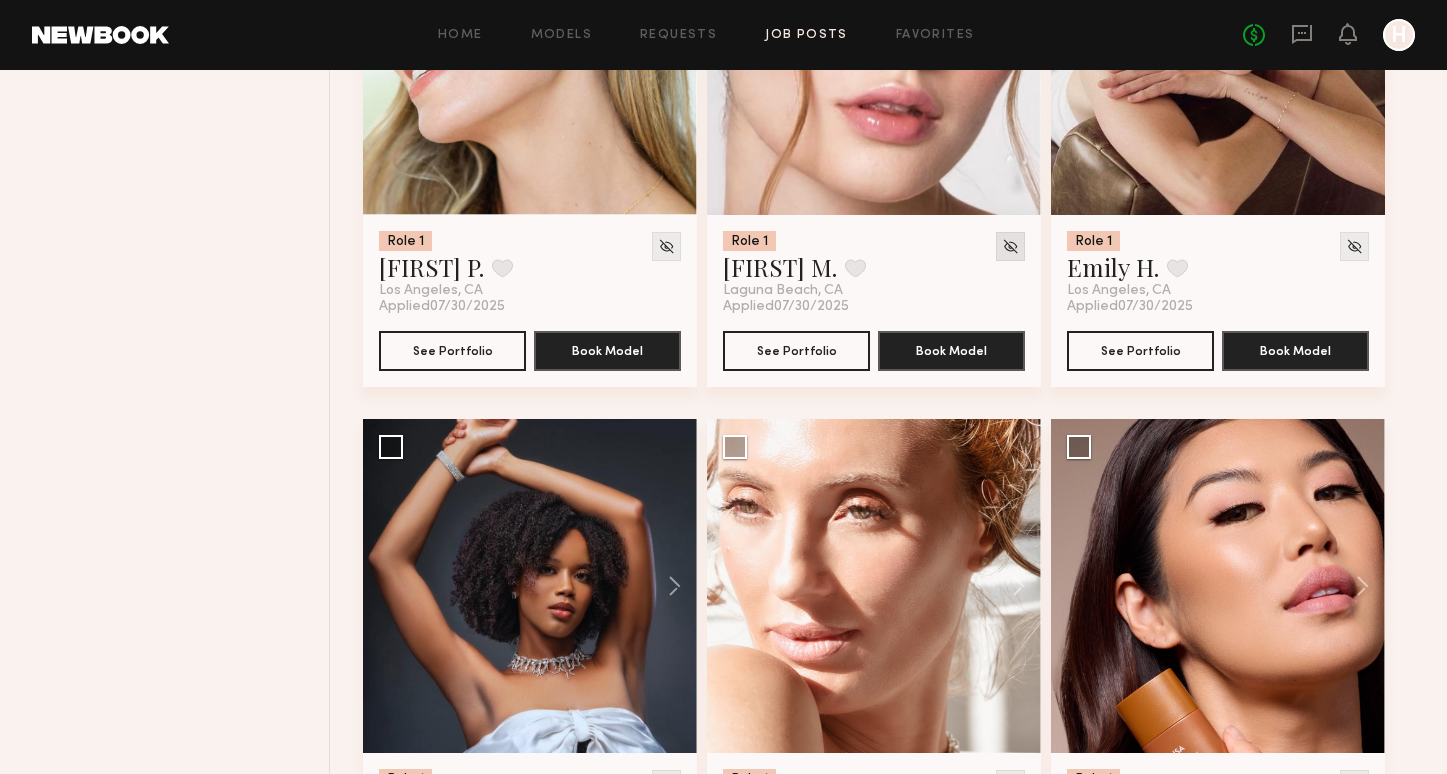 scroll, scrollTop: 12065, scrollLeft: 0, axis: vertical 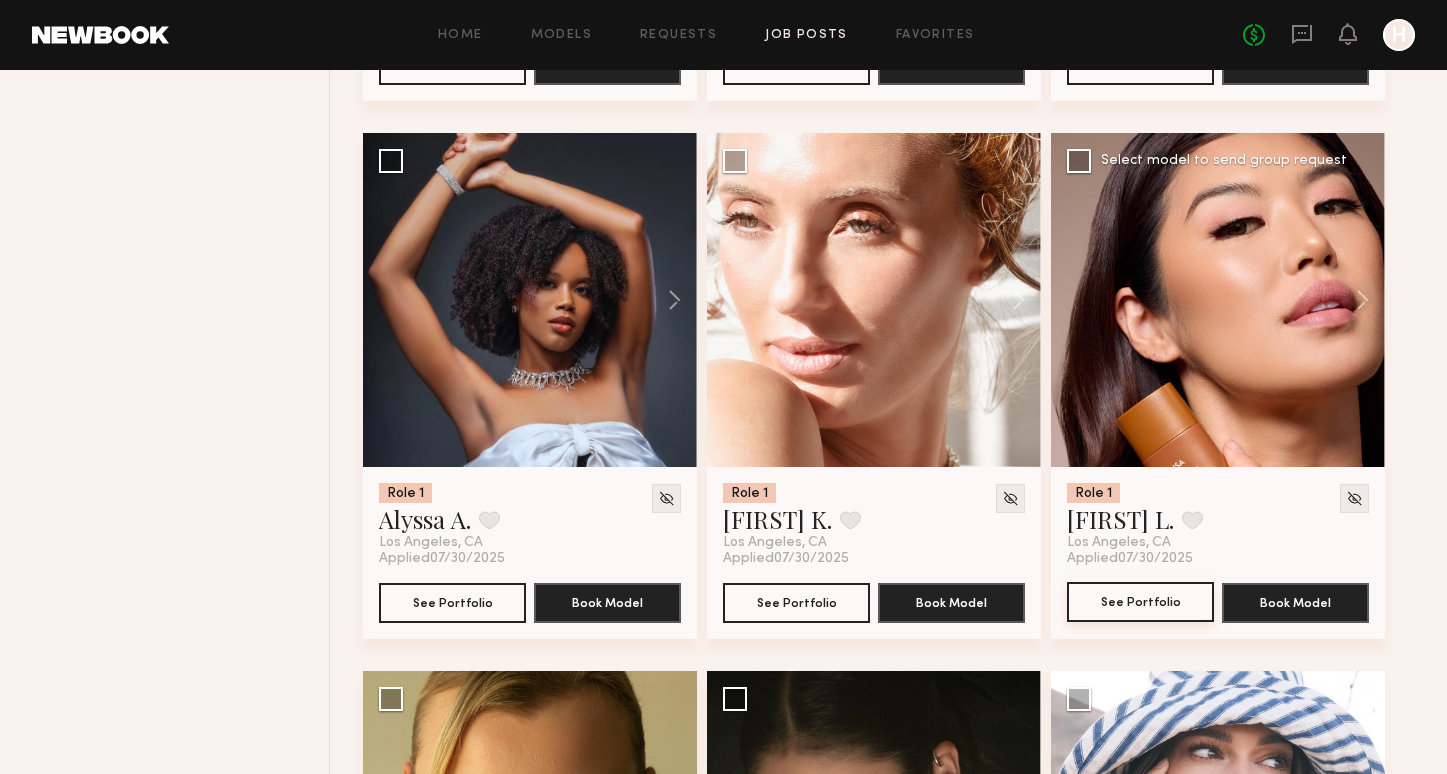 click on "See Portfolio" 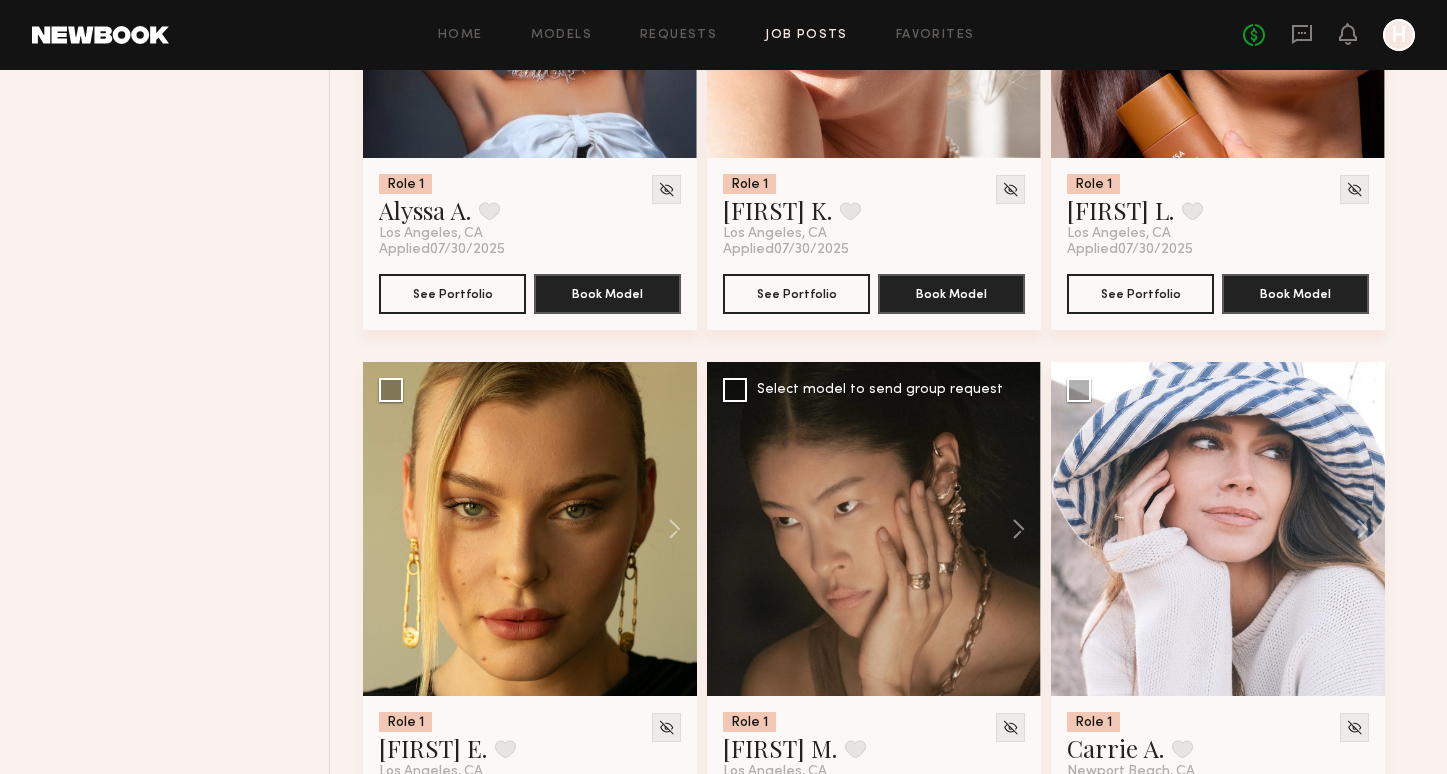 scroll, scrollTop: 12376, scrollLeft: 0, axis: vertical 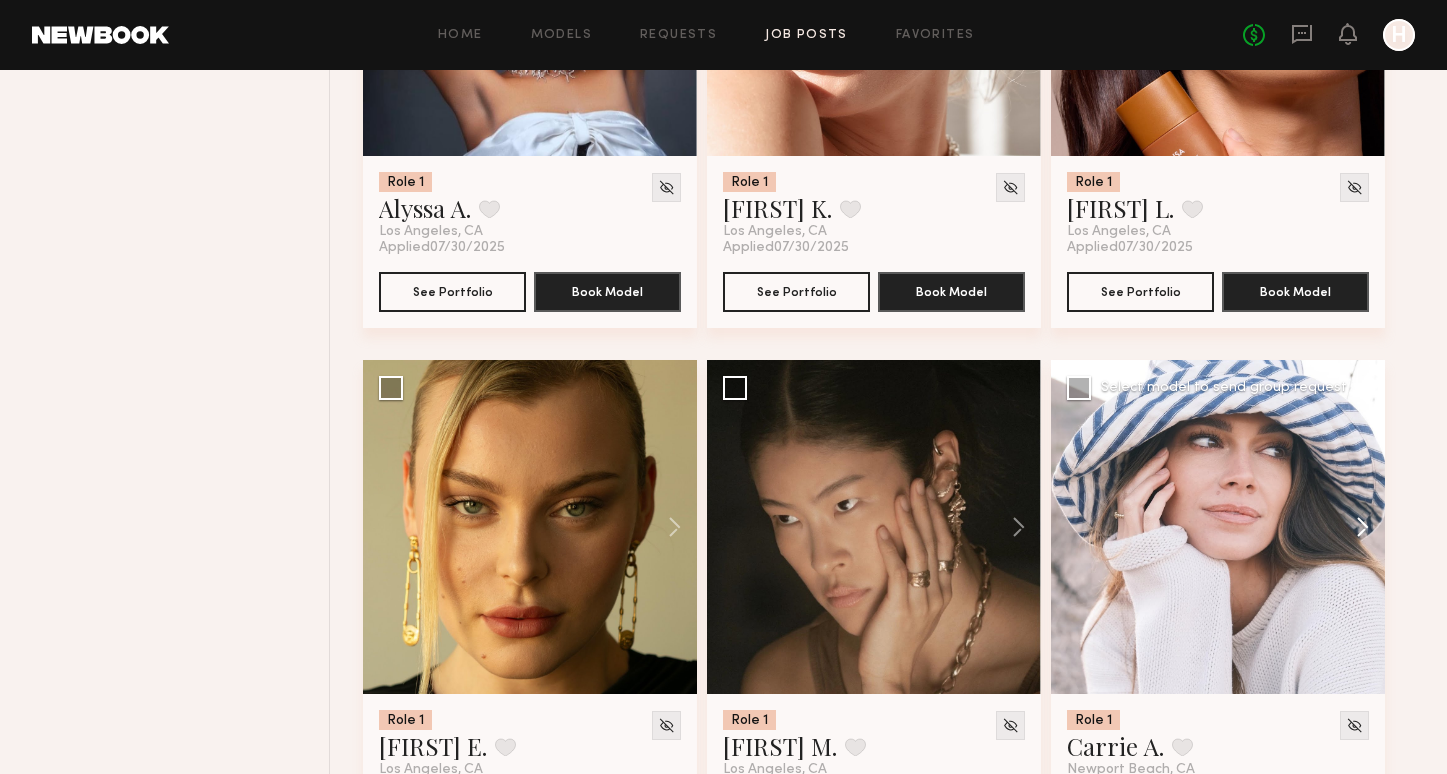 click 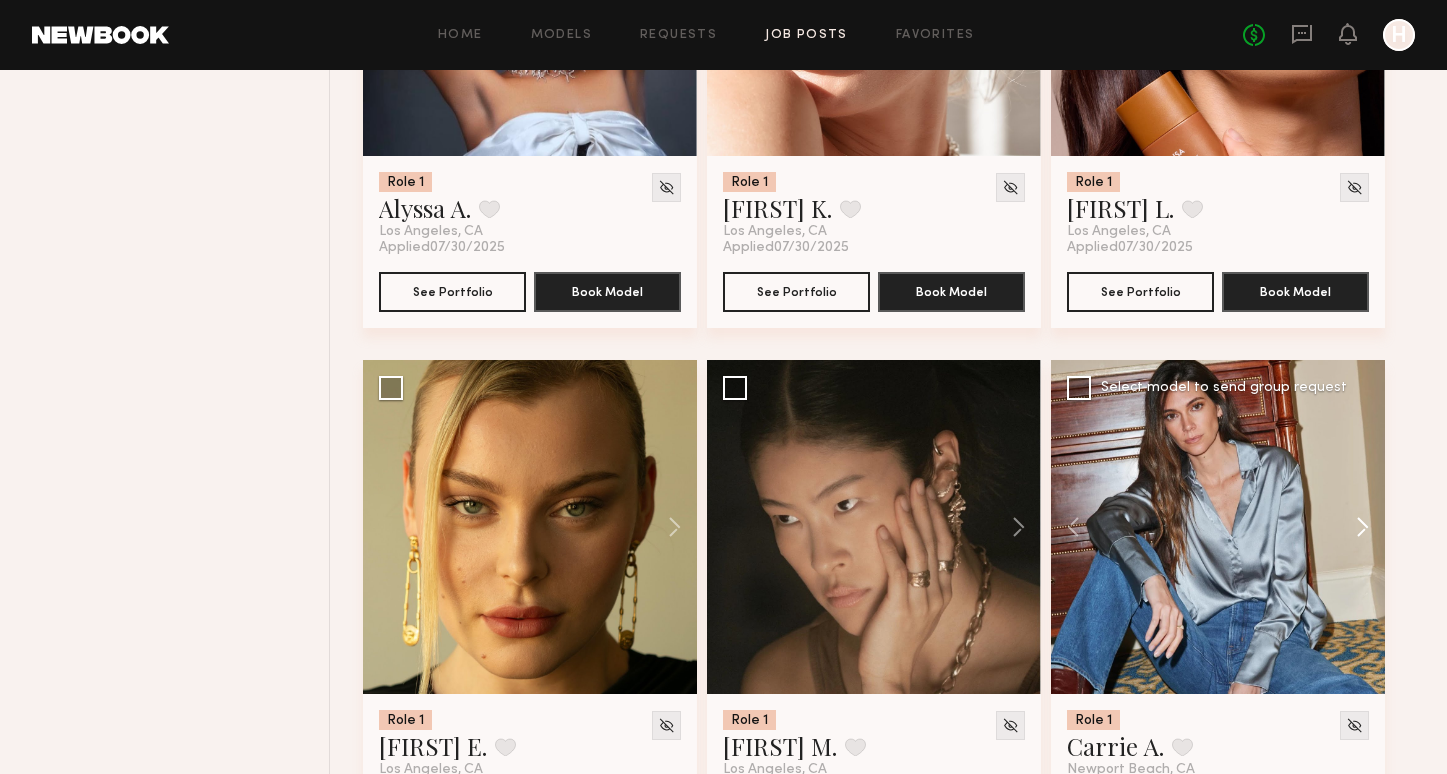 click 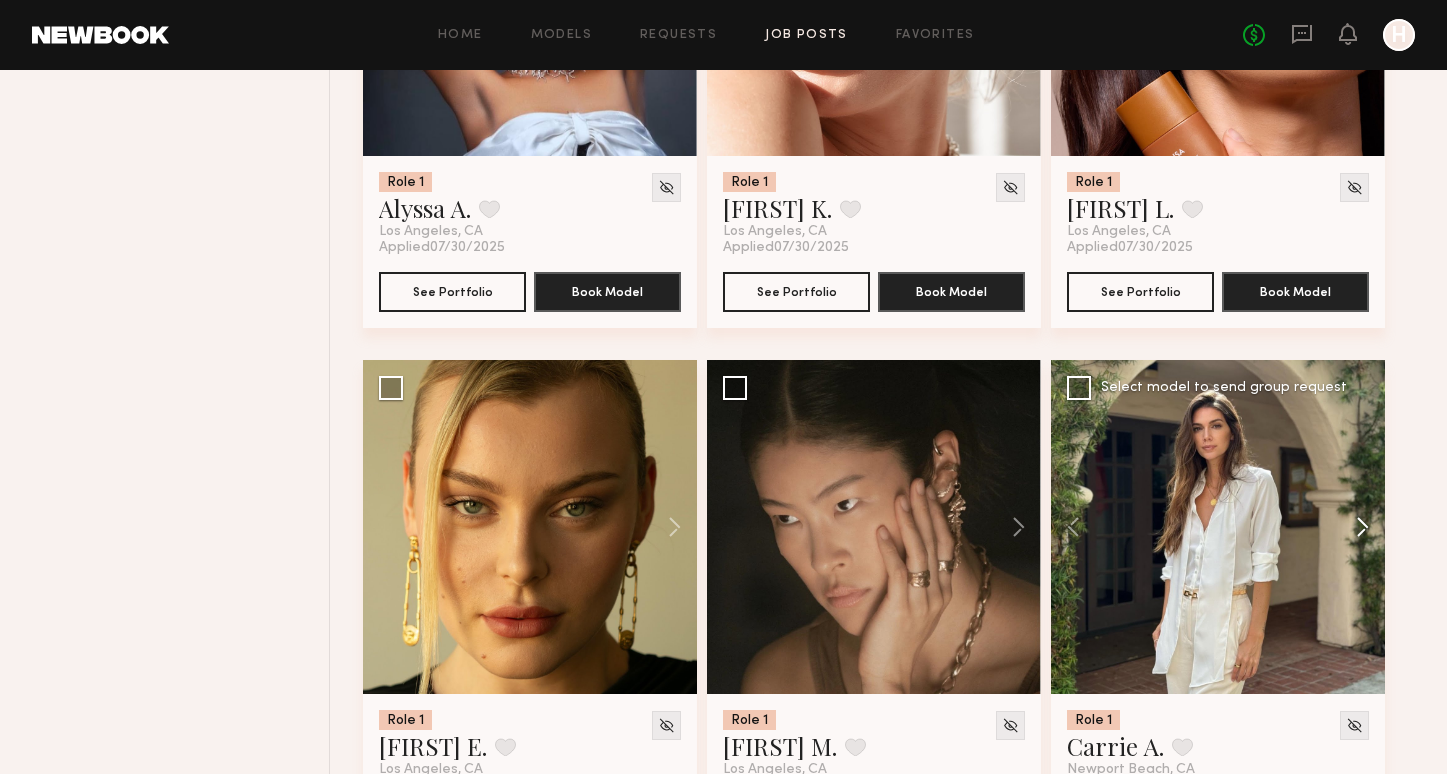 click 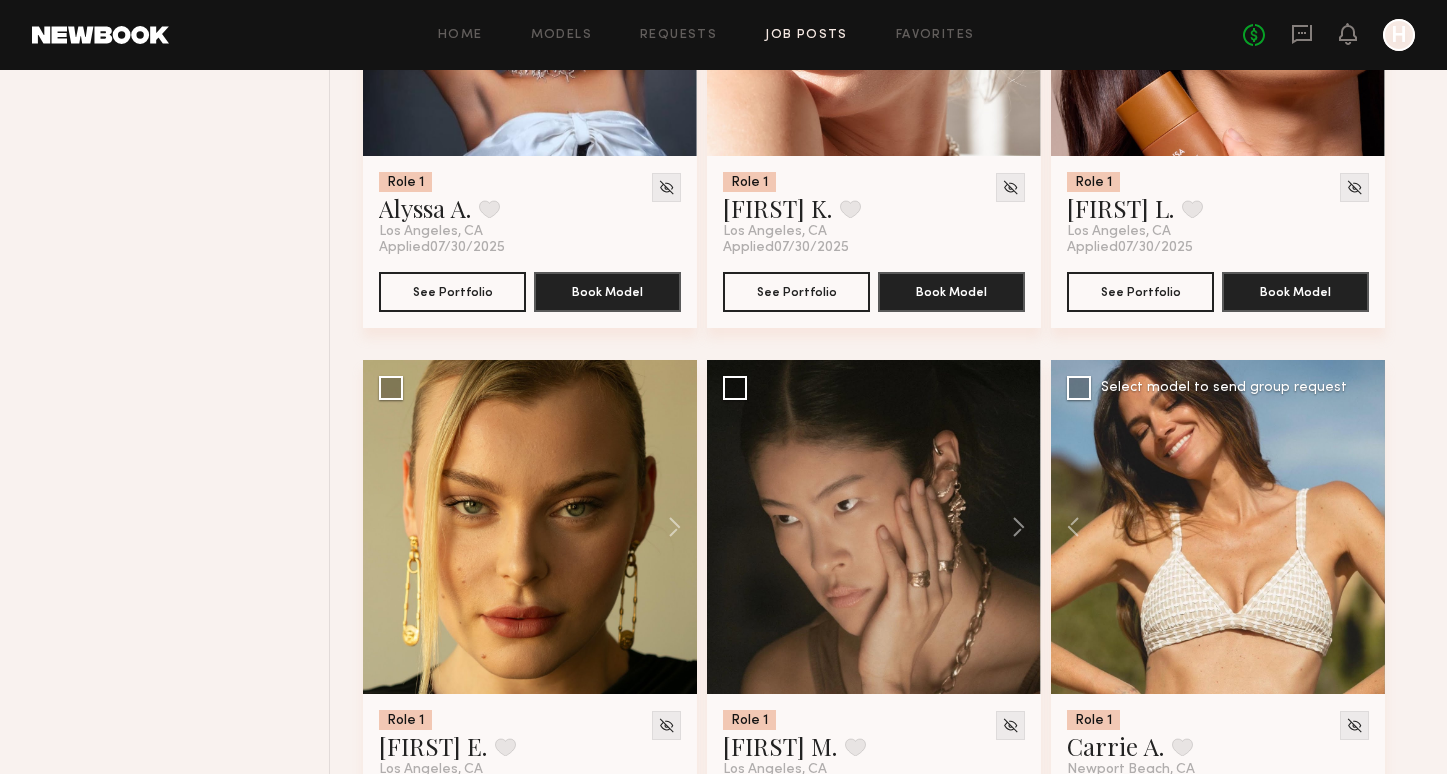 click 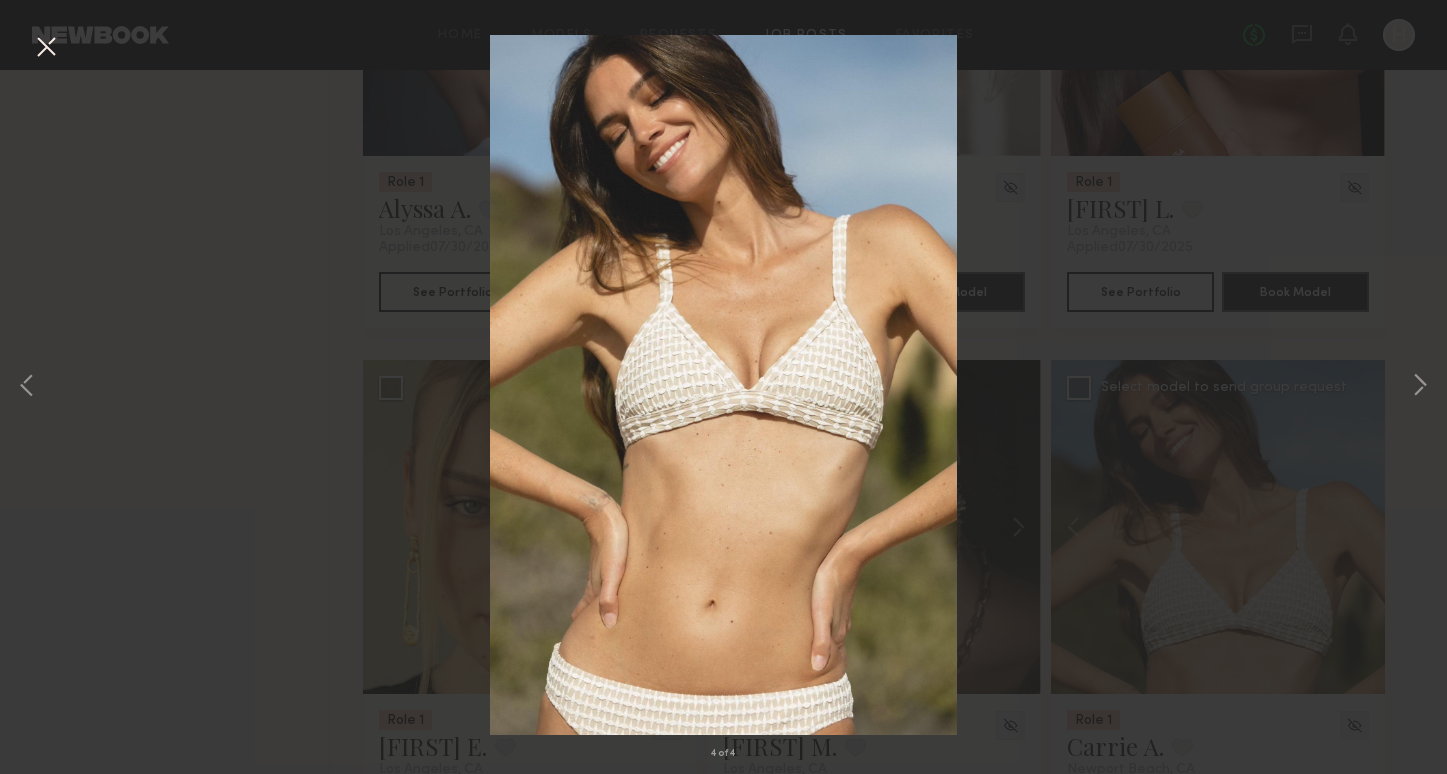 click on "4  of  4" at bounding box center (723, 387) 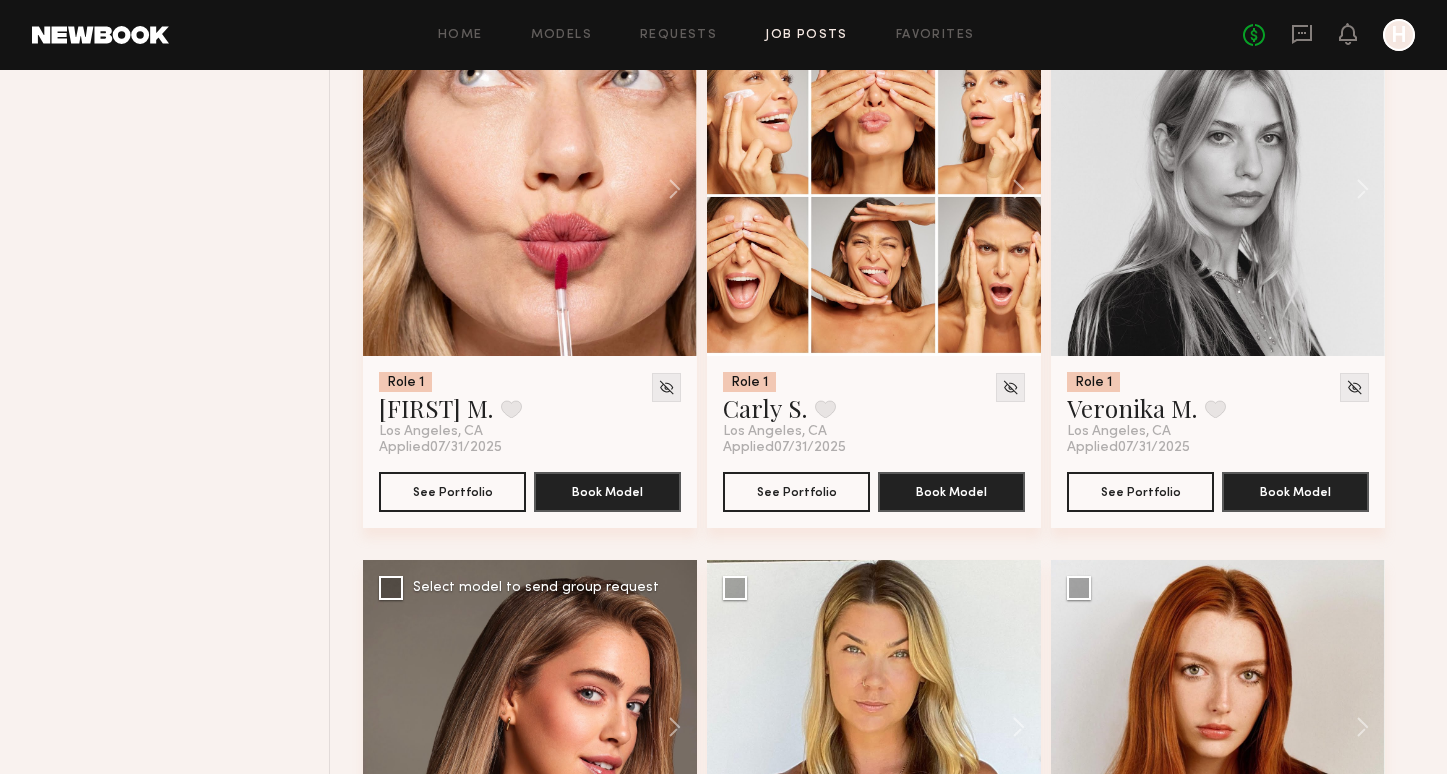 scroll, scrollTop: 6745, scrollLeft: 0, axis: vertical 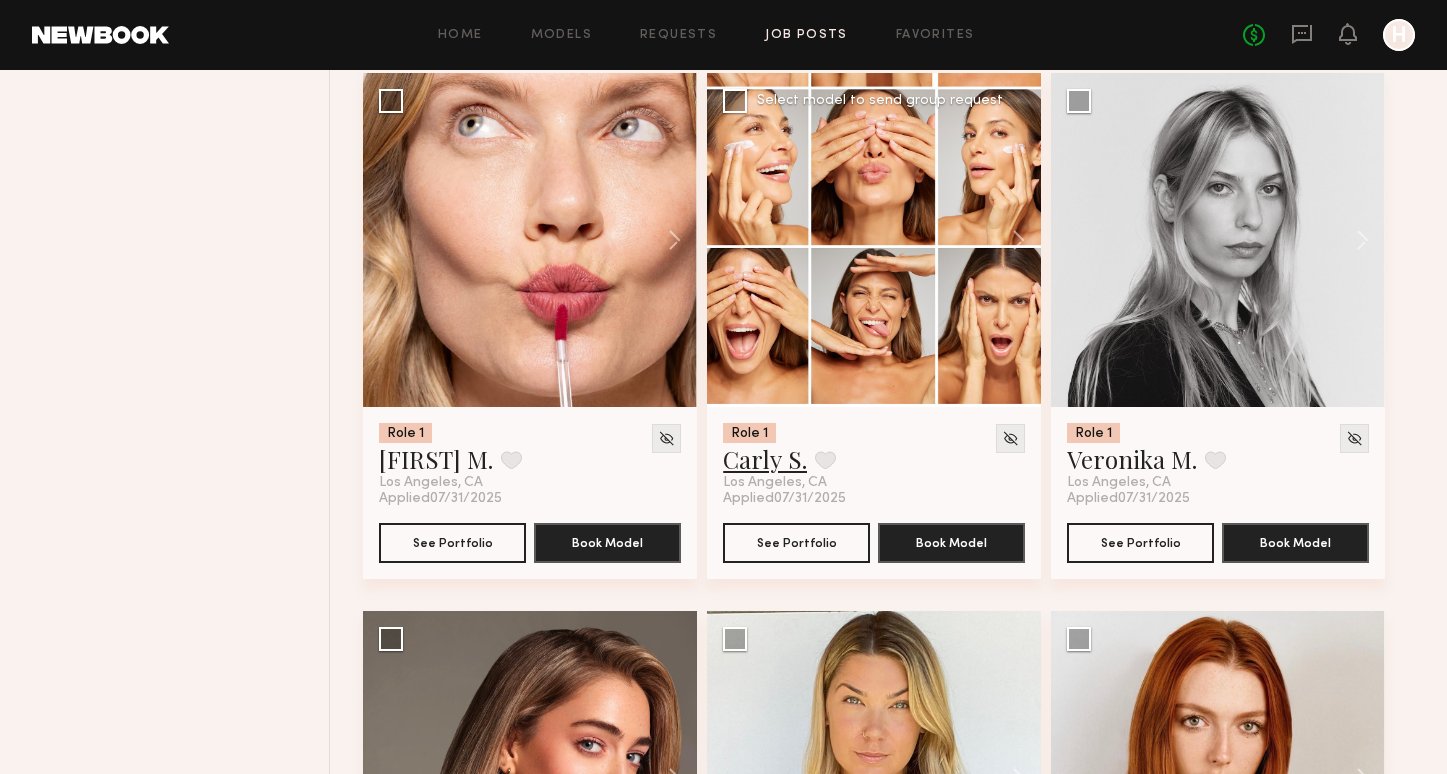 click on "Carly S." 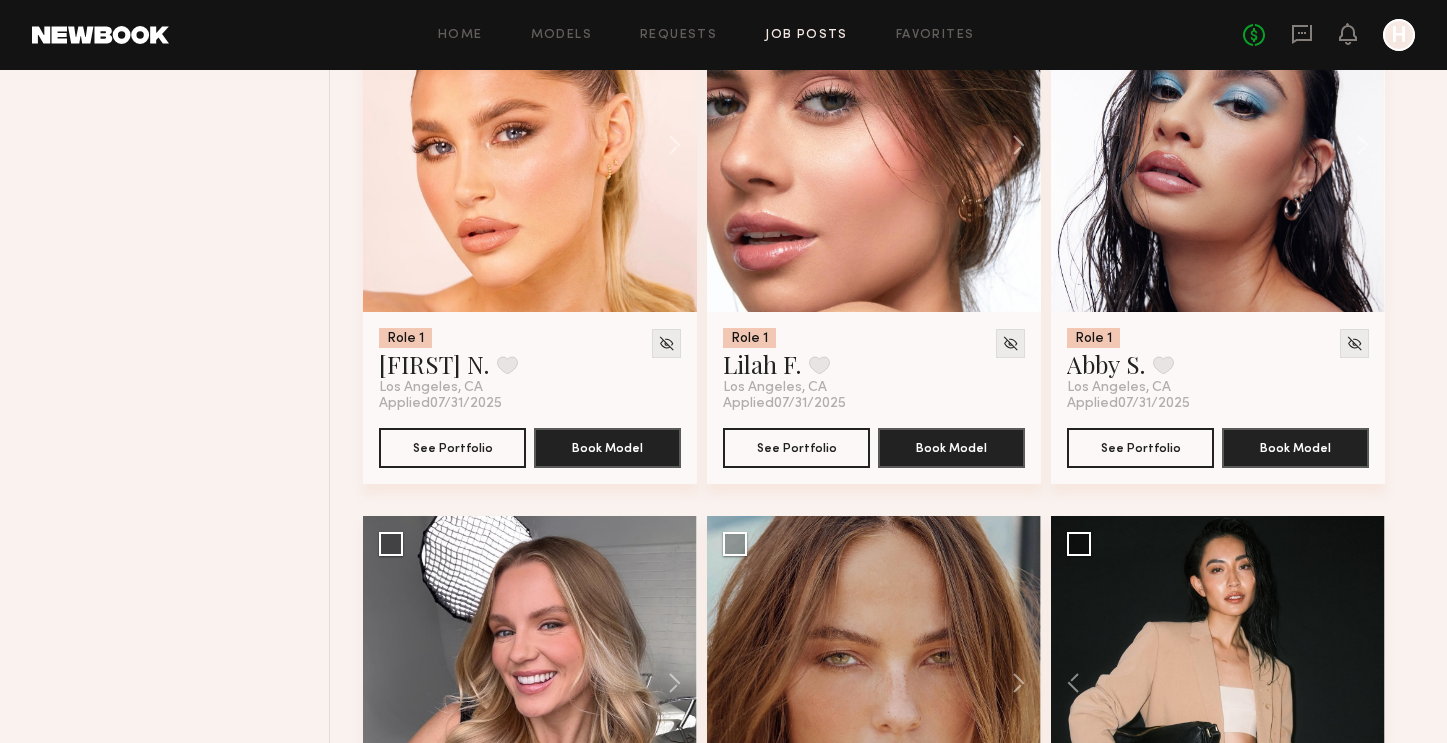 scroll, scrollTop: 6295, scrollLeft: 0, axis: vertical 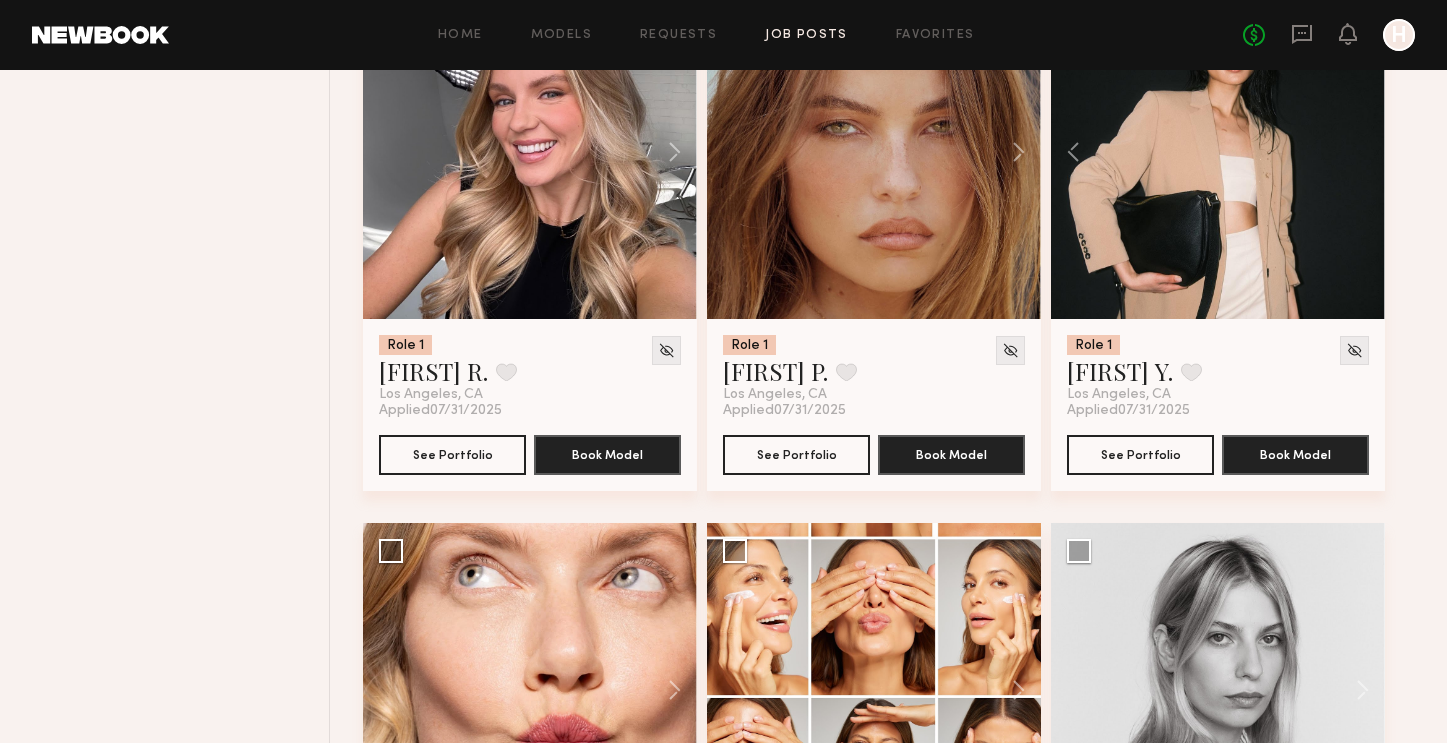 click on "Role 1 Mallory P. Favorite Los Angeles, CA" 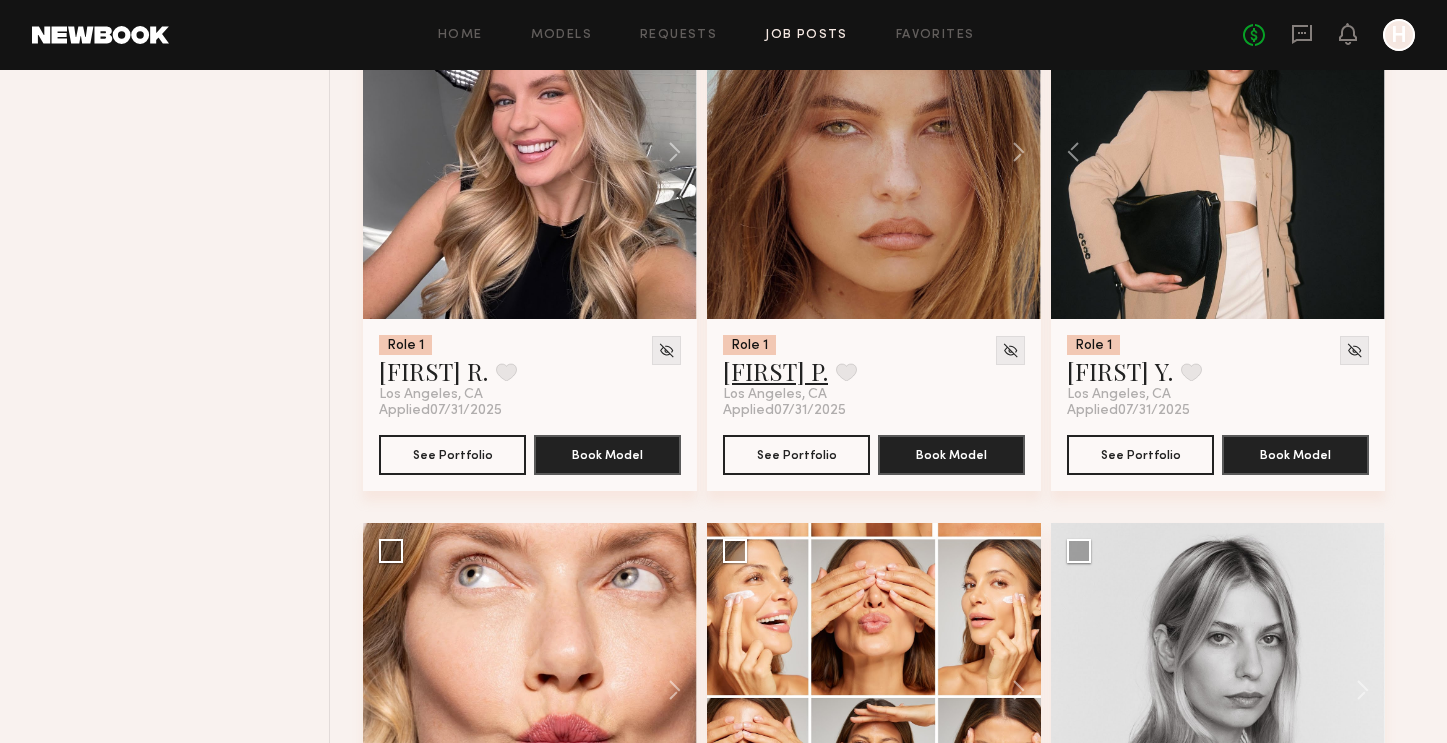 click on "Mallory P." 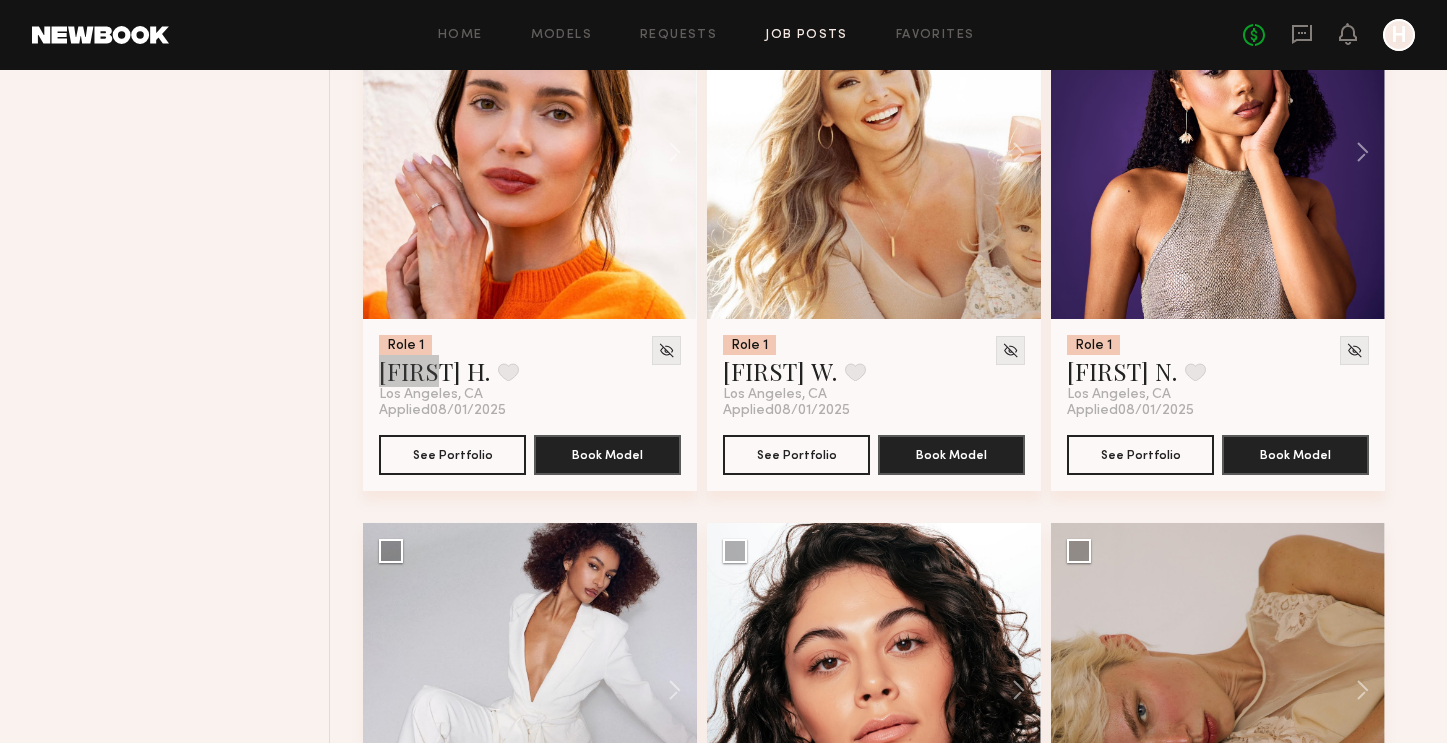scroll, scrollTop: 18131, scrollLeft: 0, axis: vertical 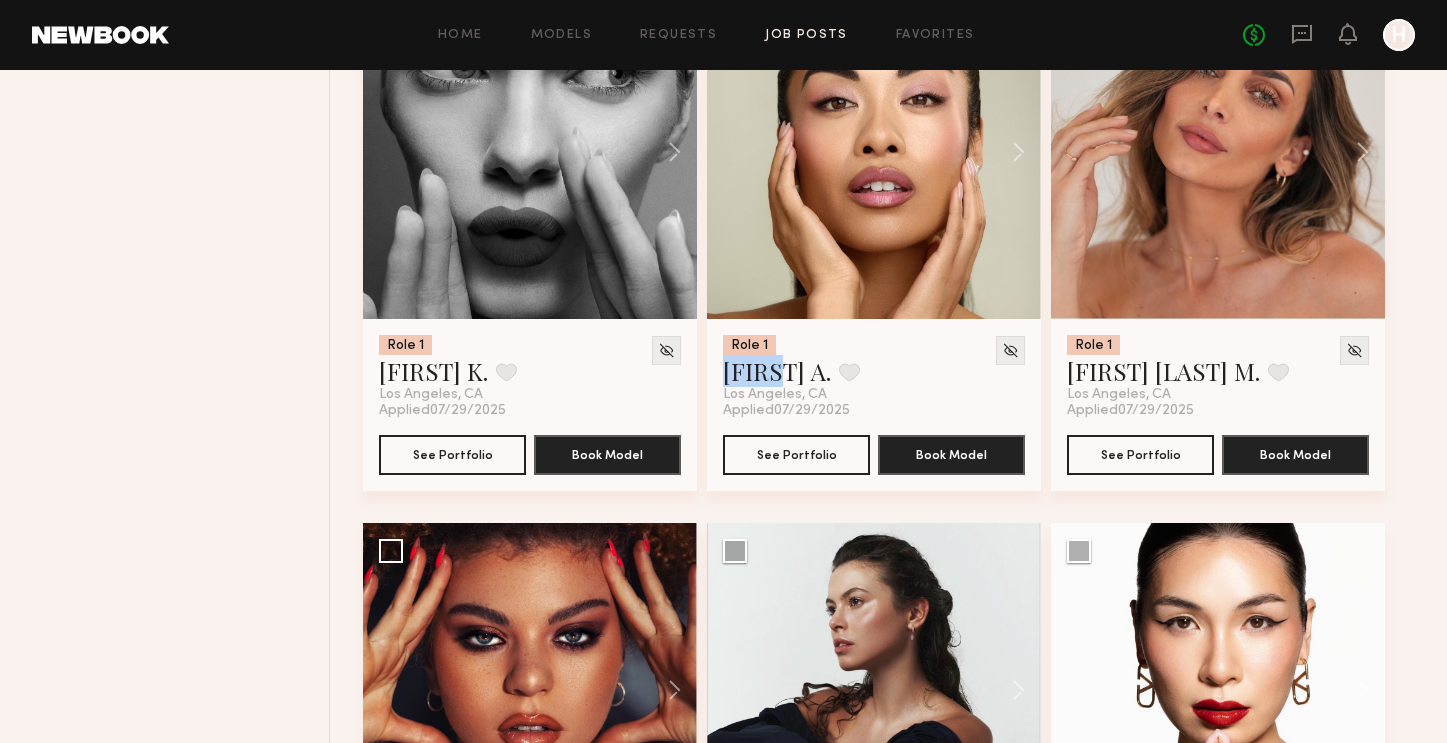 click 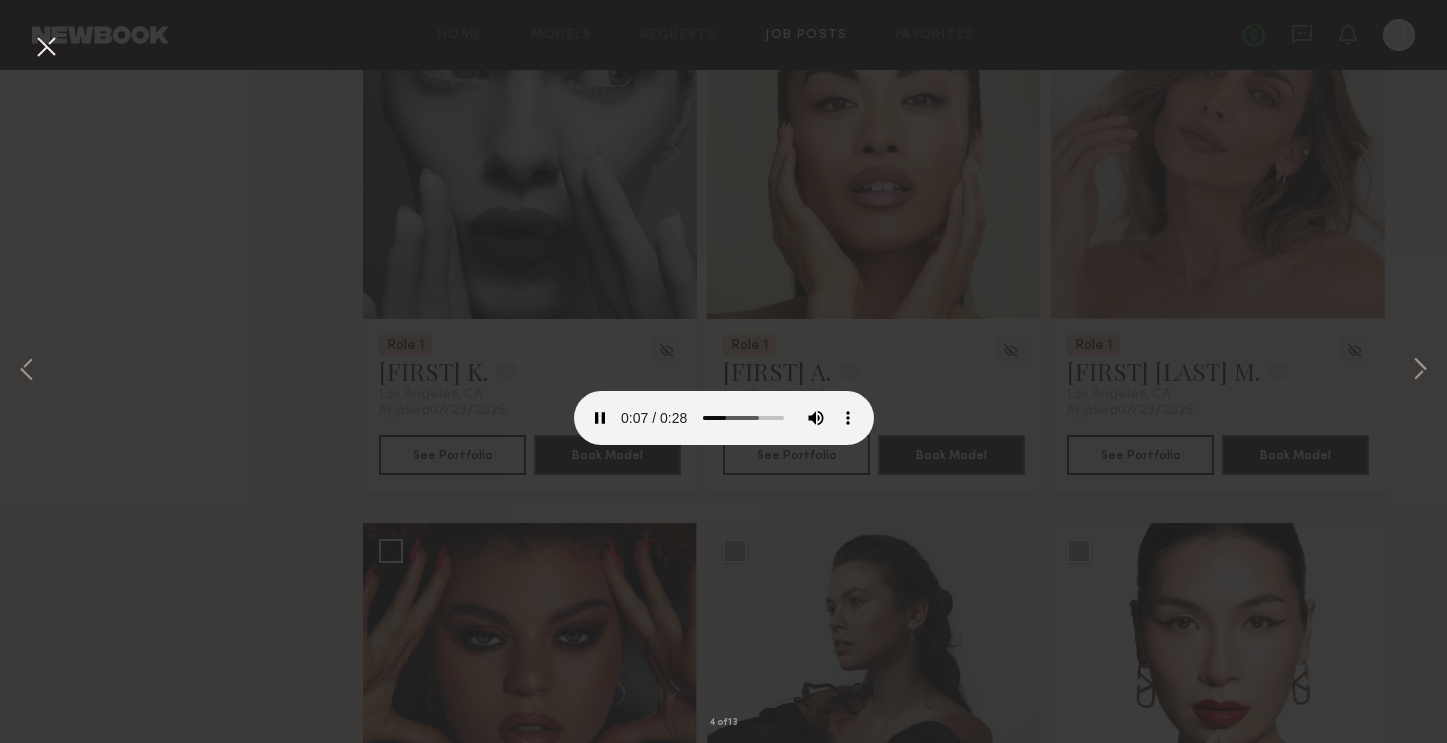 click on "4  of  13" at bounding box center [723, 371] 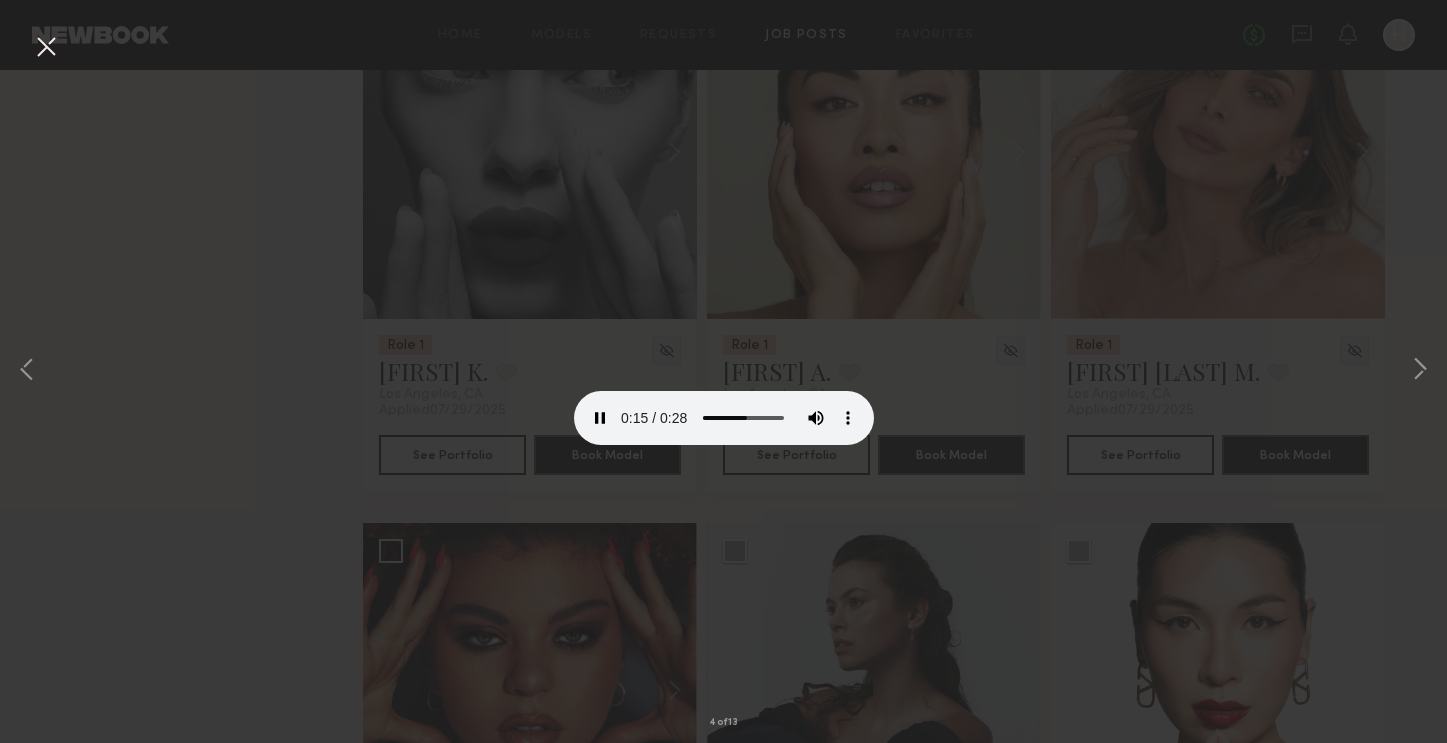 click at bounding box center (46, 48) 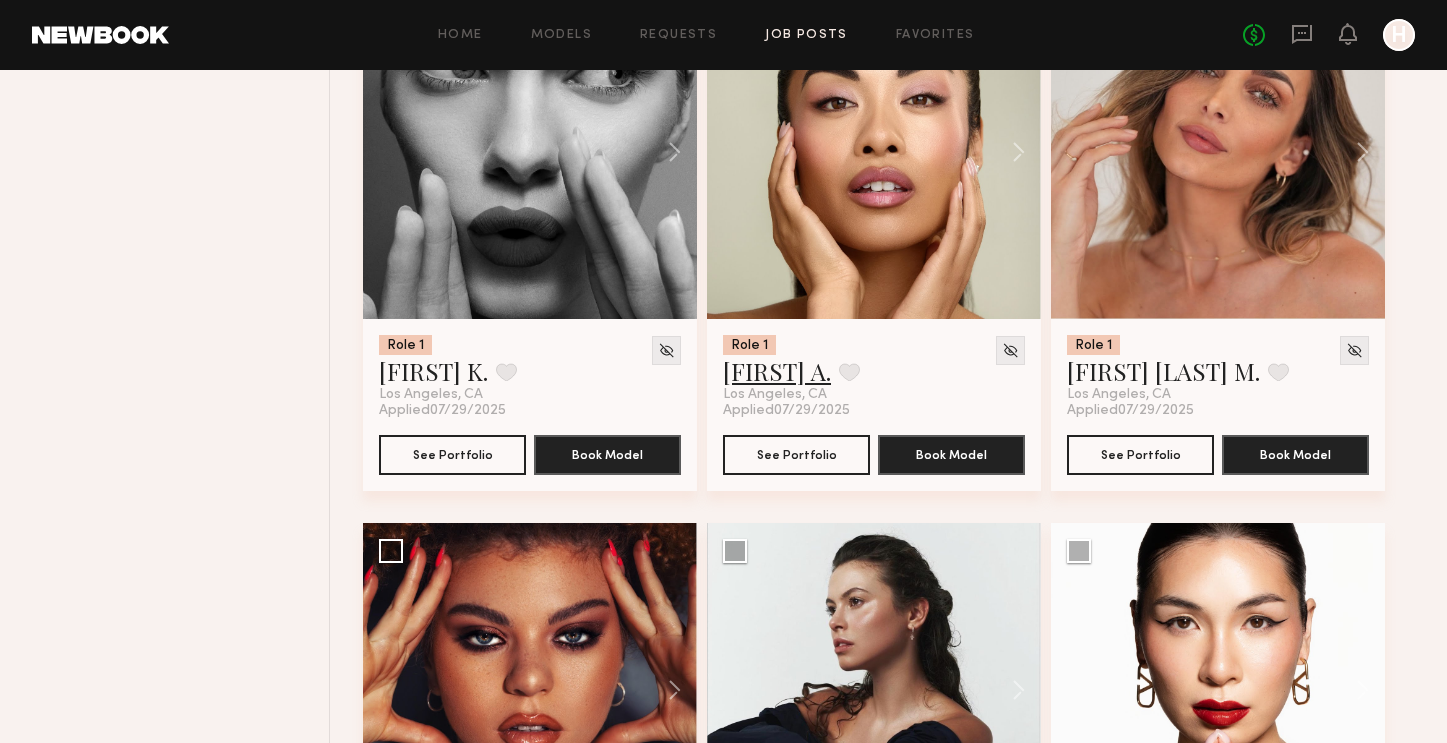 click on "[FIRST] [LAST]." 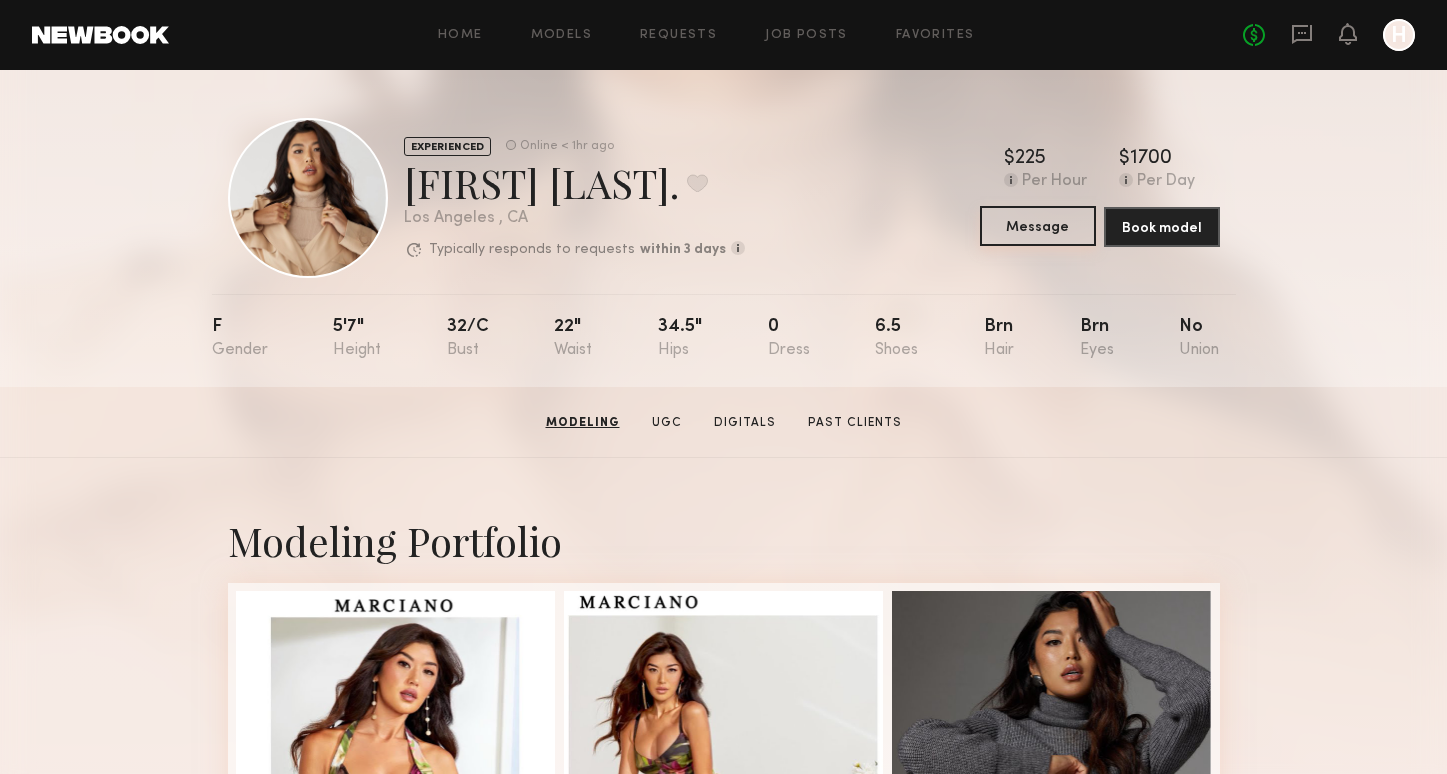scroll, scrollTop: -1, scrollLeft: 0, axis: vertical 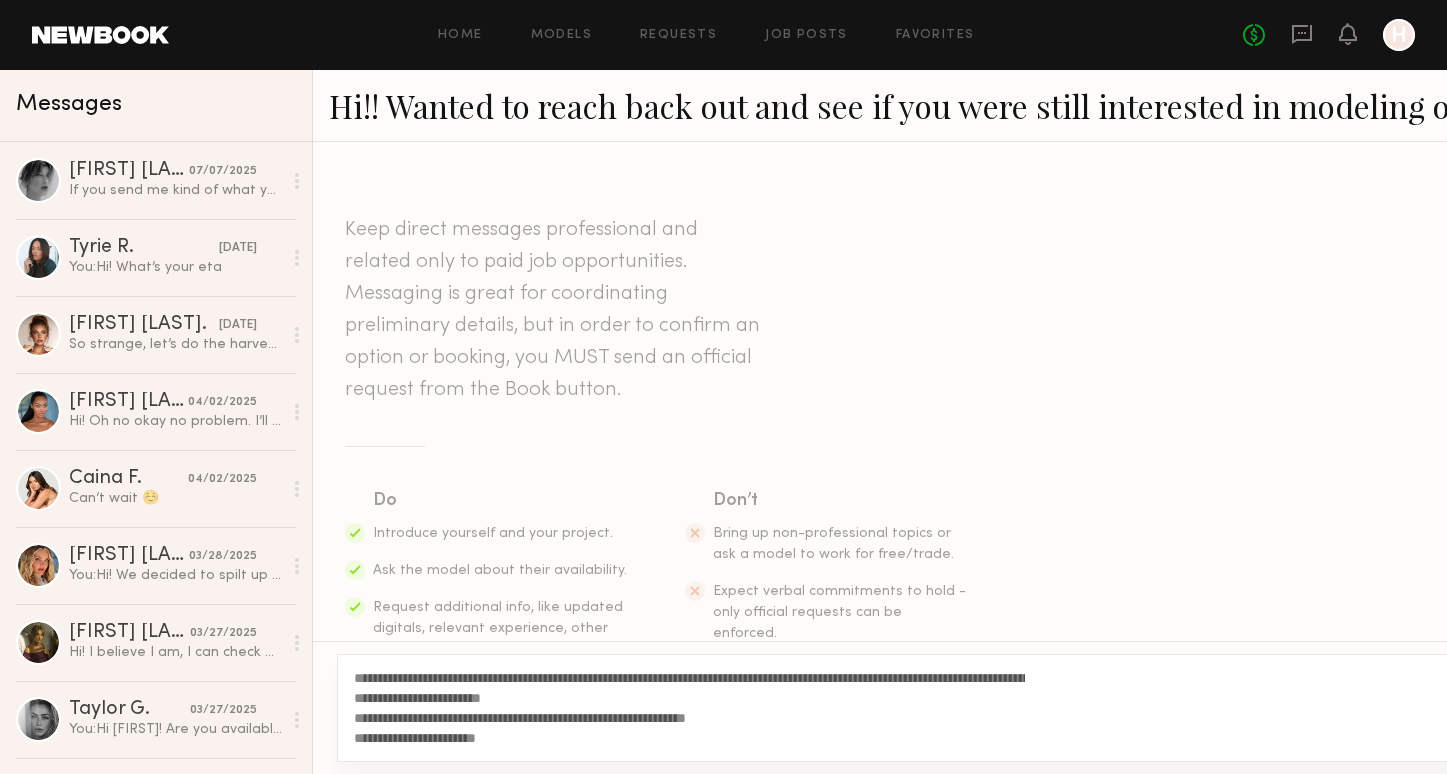 click on "**********" 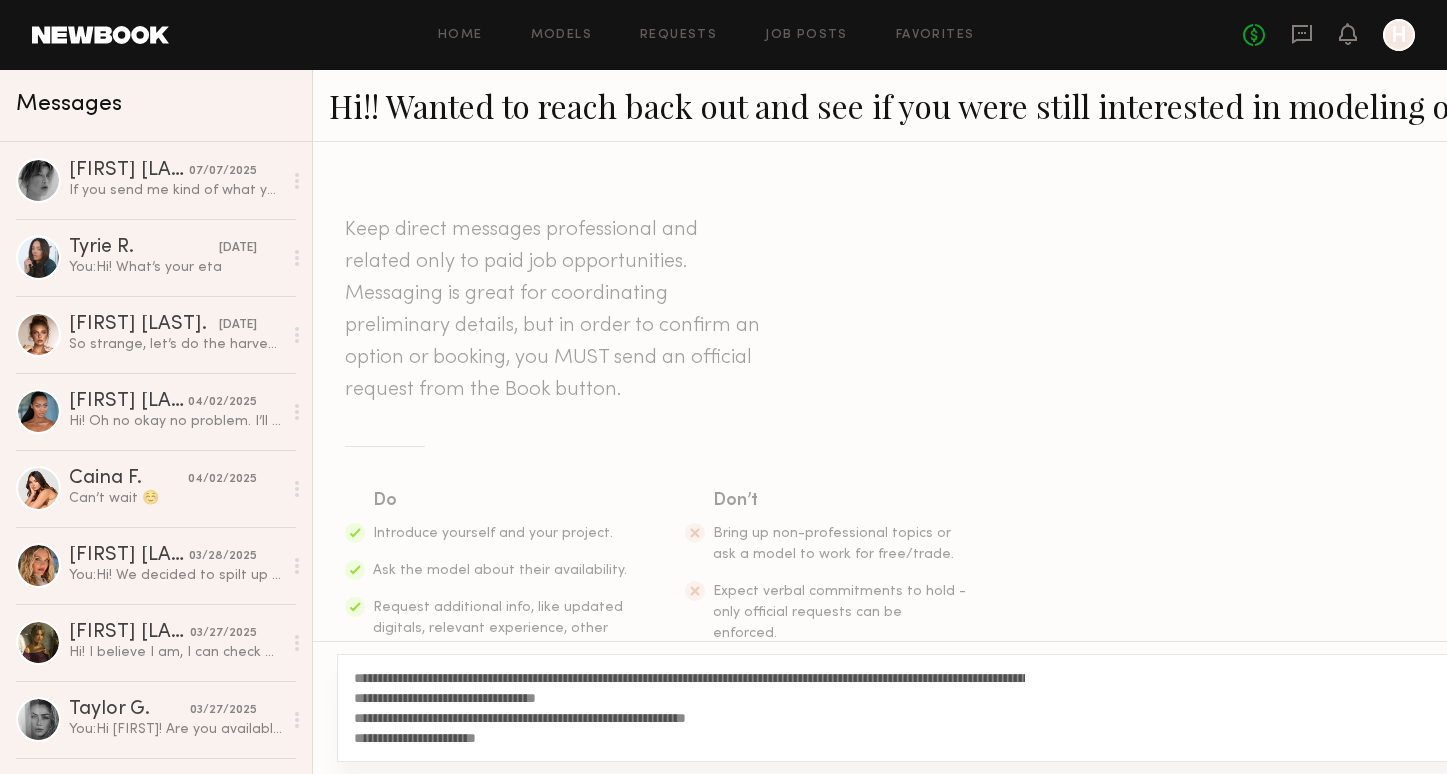 type on "**********" 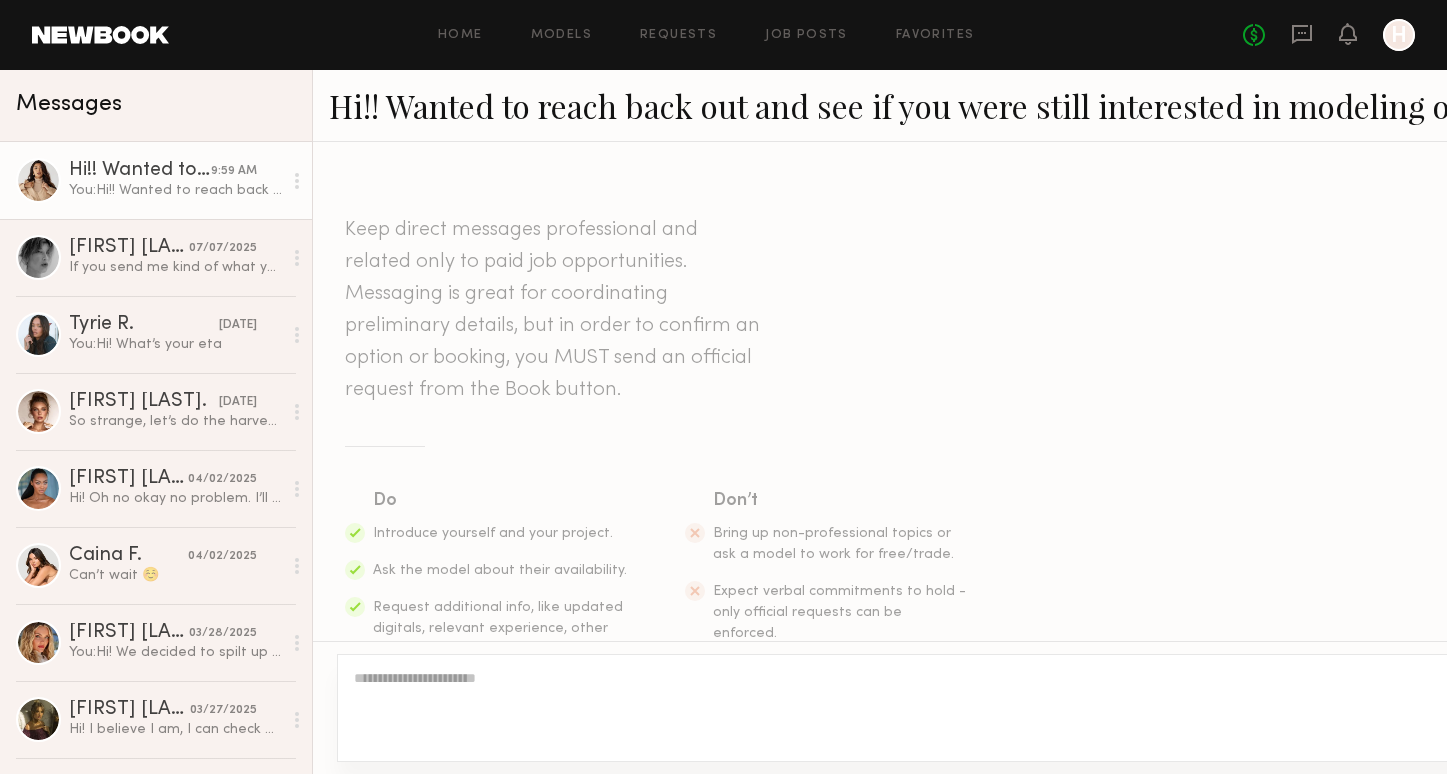 scroll, scrollTop: 411, scrollLeft: 0, axis: vertical 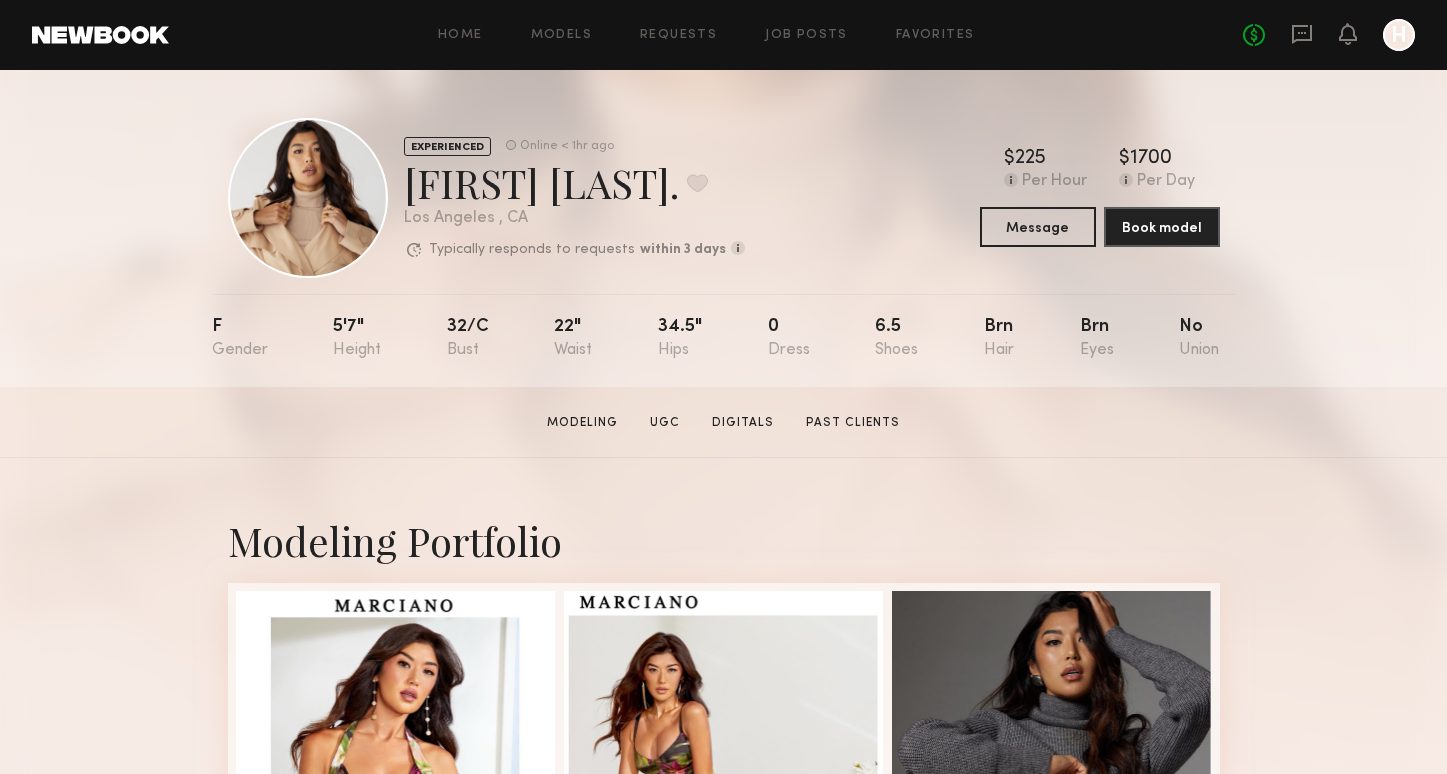 click on "Home Models Requests Job Posts Favorites Sign Out No fees up to $5,000 H" 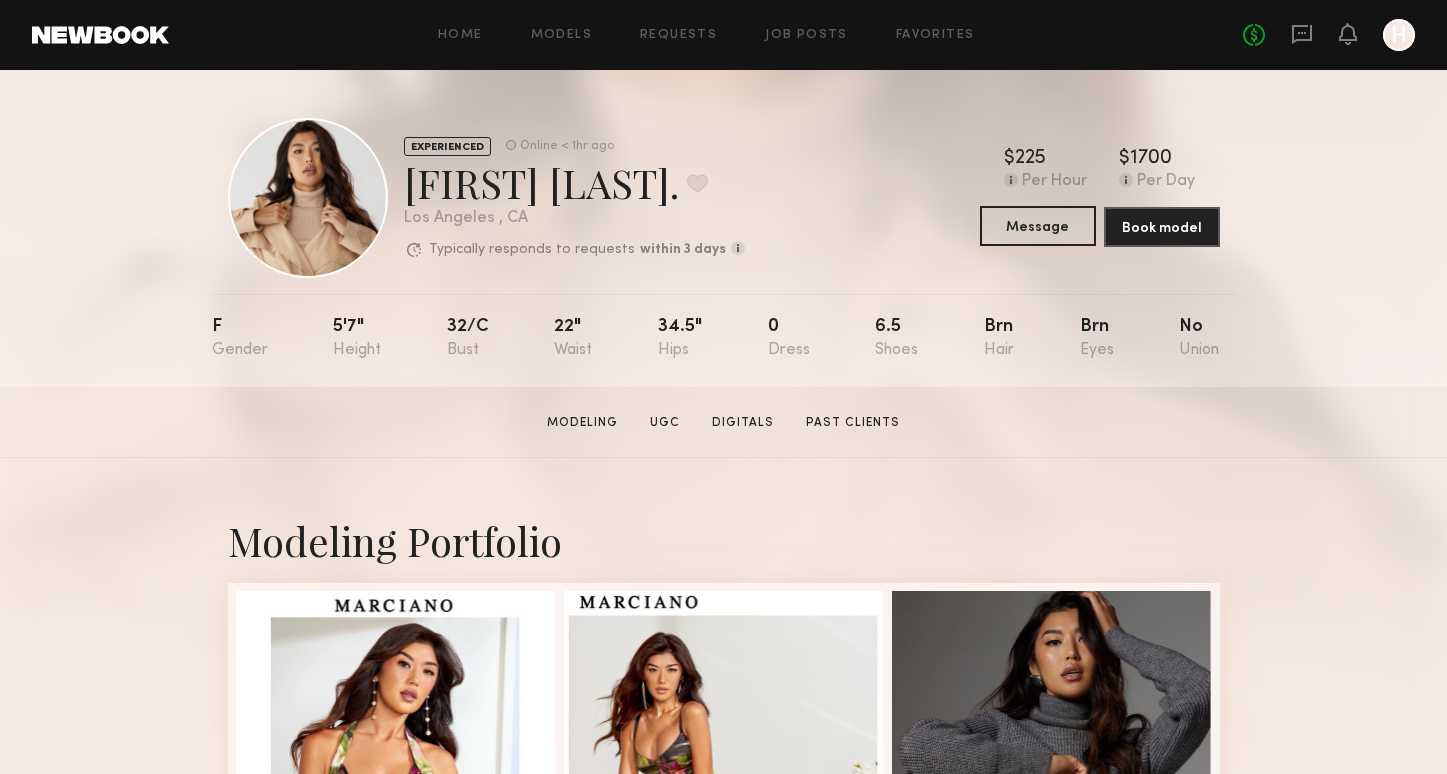 click on "Message" 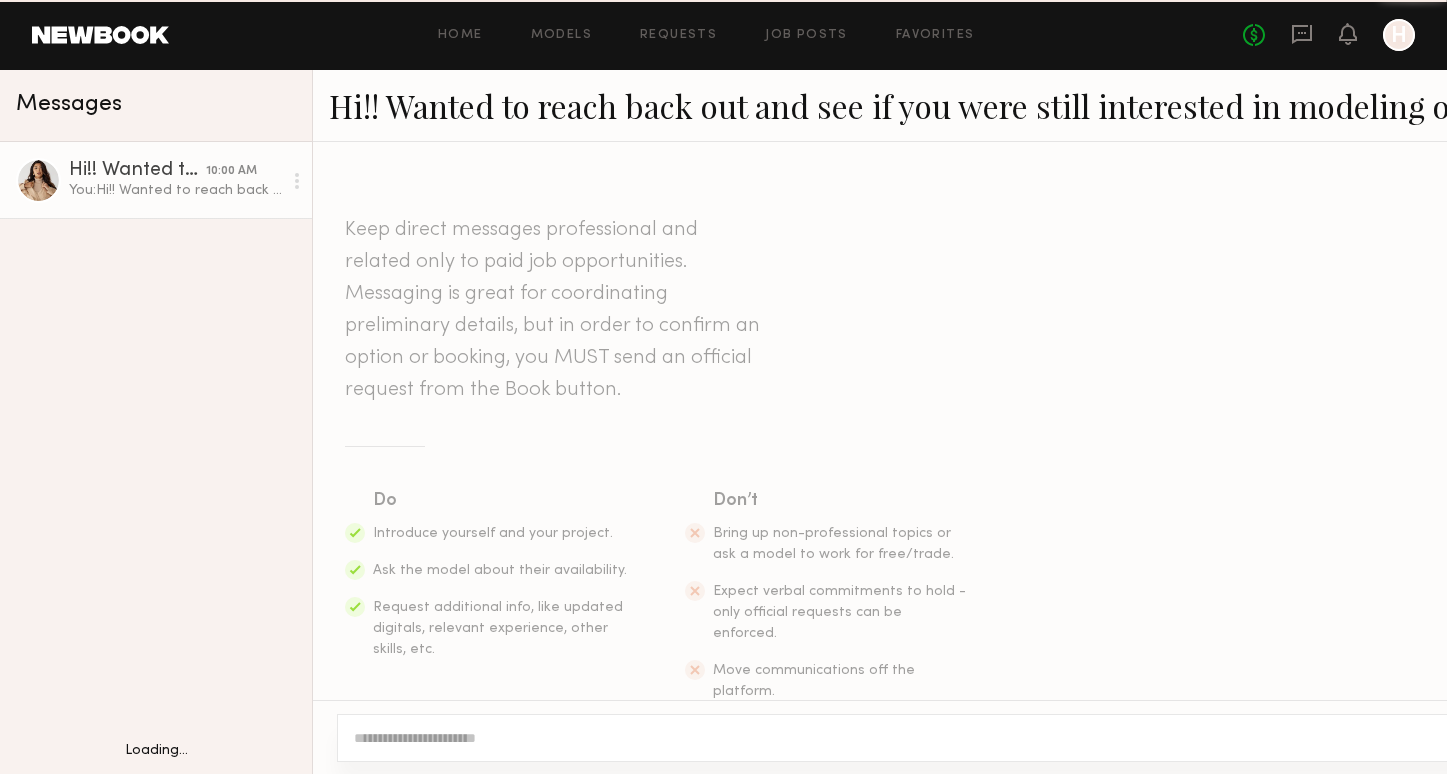 scroll, scrollTop: 411, scrollLeft: 0, axis: vertical 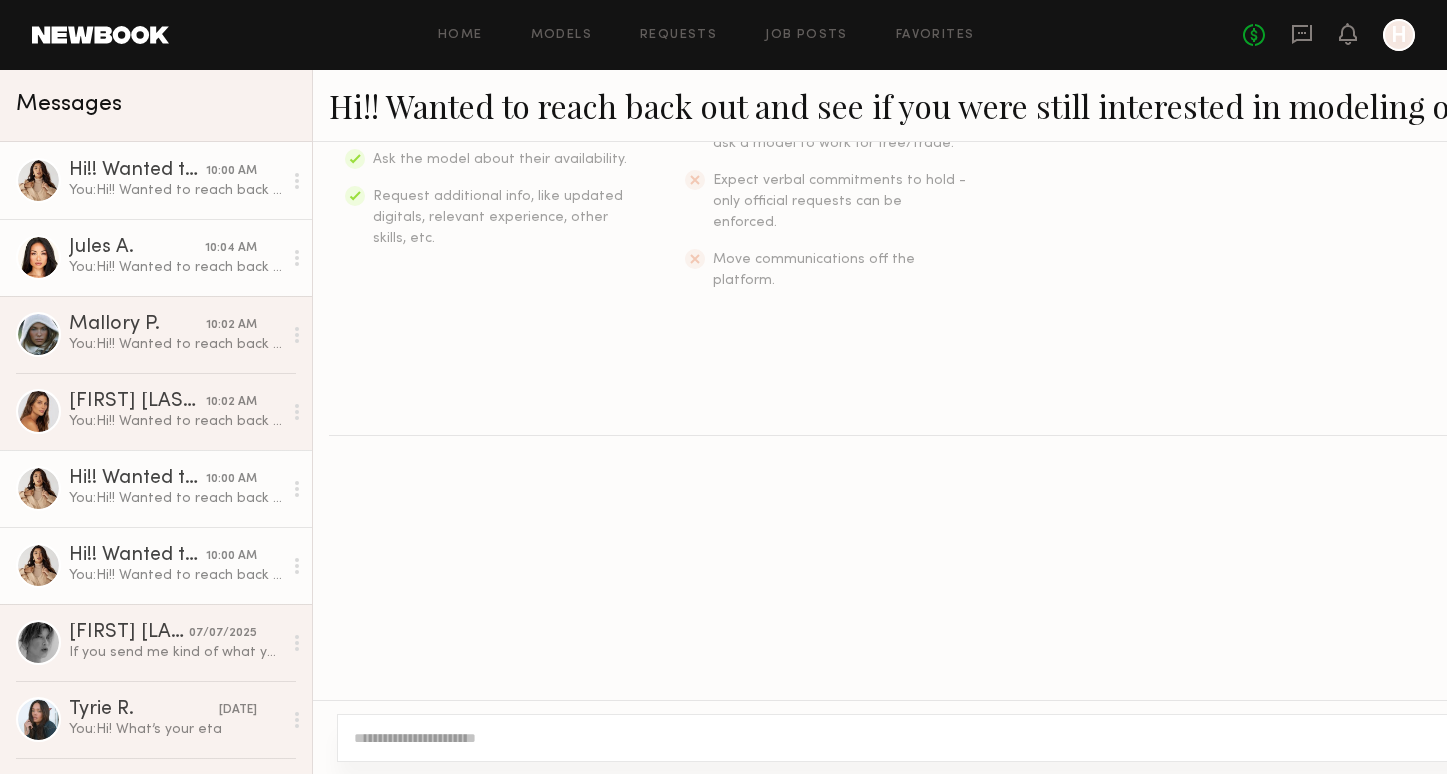 click on "You:  Hi!! Wanted to reach back out and see if you were still interested in modeling on Monday, August 11th from 11am to 1pm for Heather Rae Essentials in Costa Mesa?
You’d need to come with sleek buns and with your base makeup done!
Let me know! Xx, Heather" 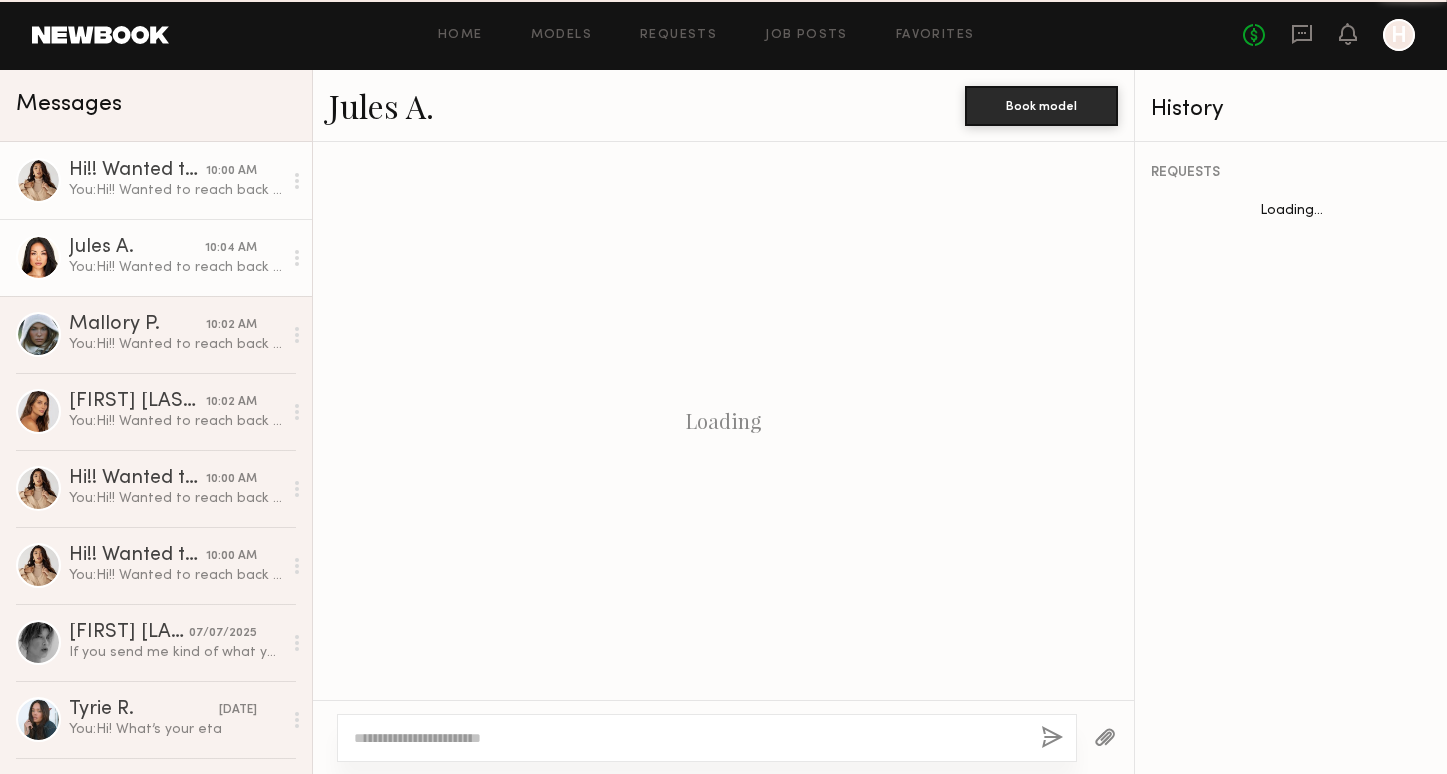 scroll, scrollTop: 389, scrollLeft: 0, axis: vertical 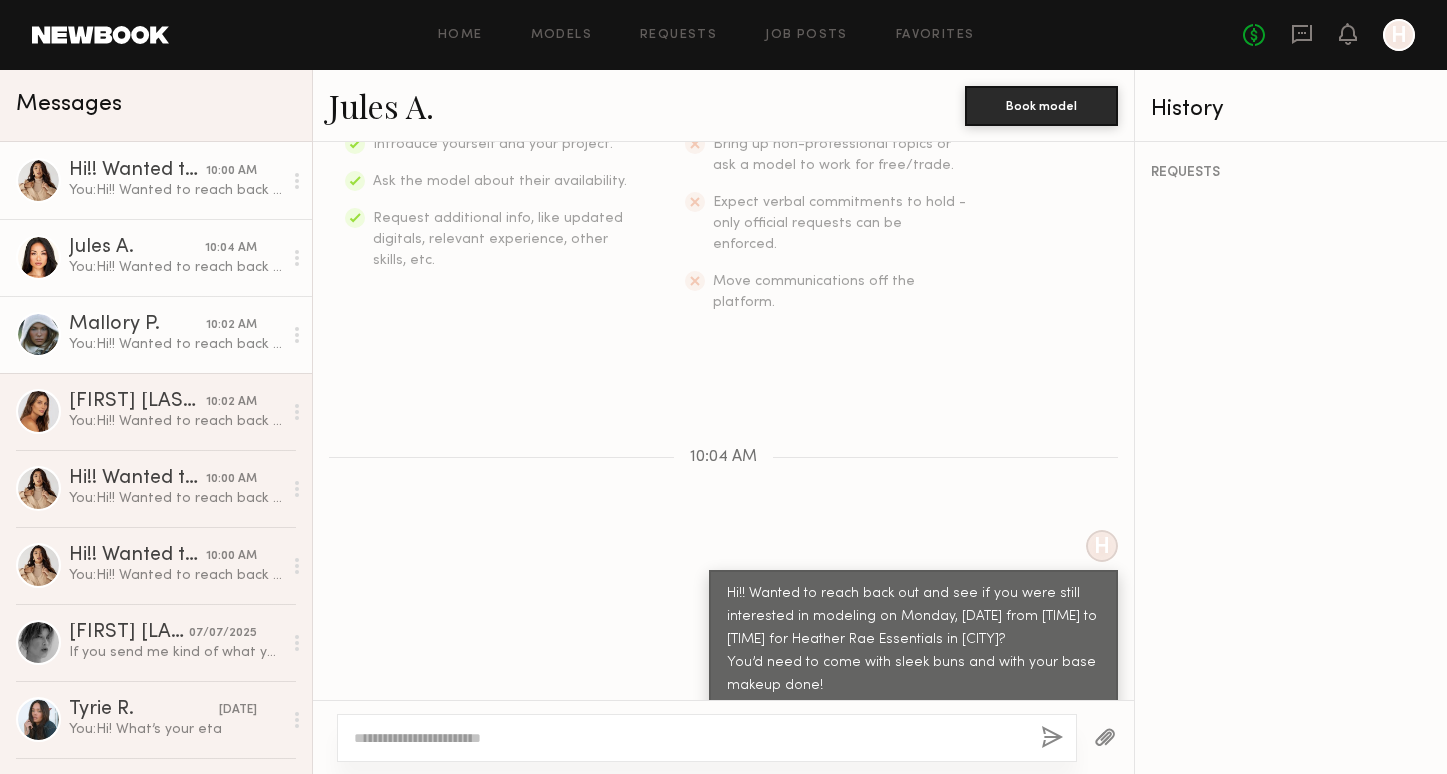 click on "Mallory P. 10:02 AM You:  Hi!! Wanted to reach back out and see if you were still interested in modeling on Monday, August 11th from 11am to 1pm for Heather Rae Essentials in Costa Mesa?
You’d need to come with sleek buns and with your base makeup done!
Let me know! Xx, Heather" 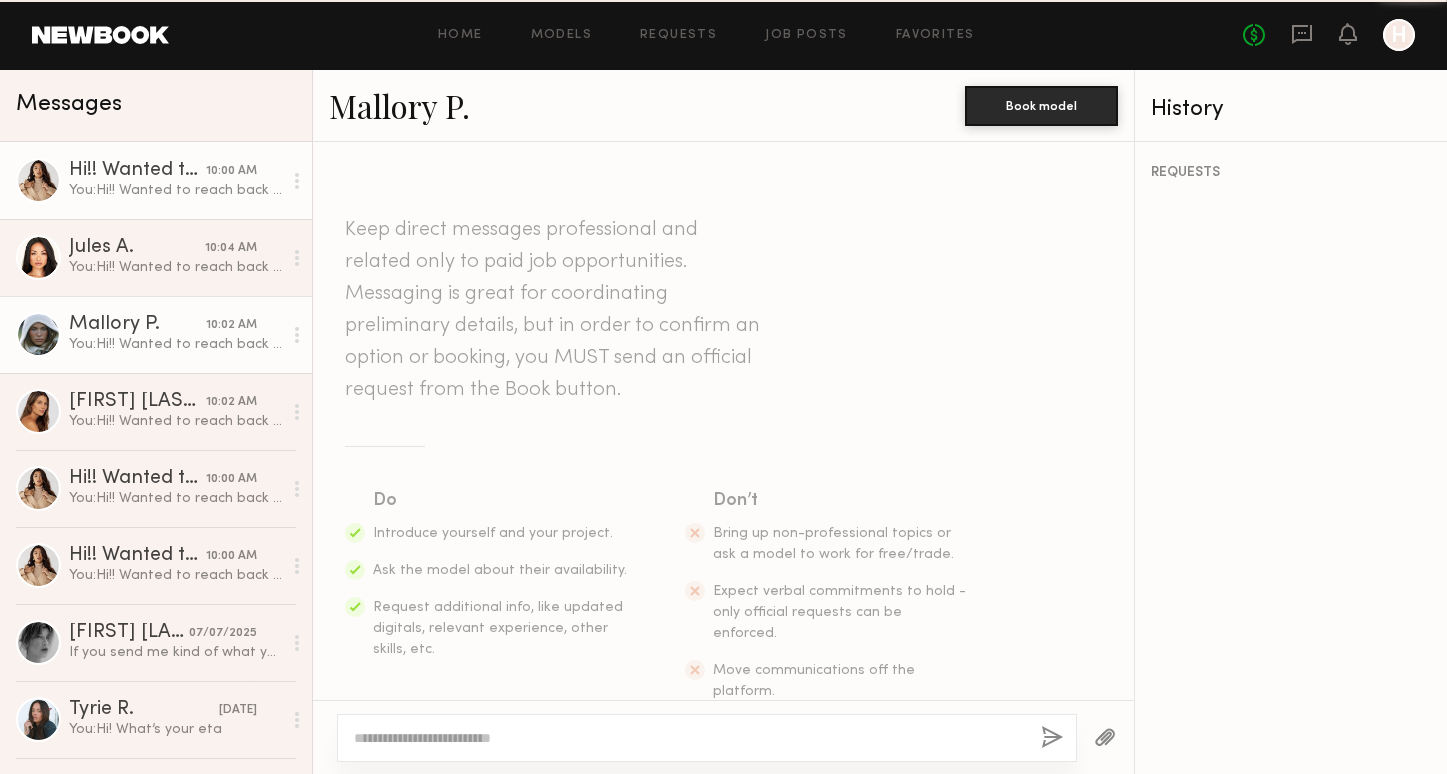scroll, scrollTop: 389, scrollLeft: 0, axis: vertical 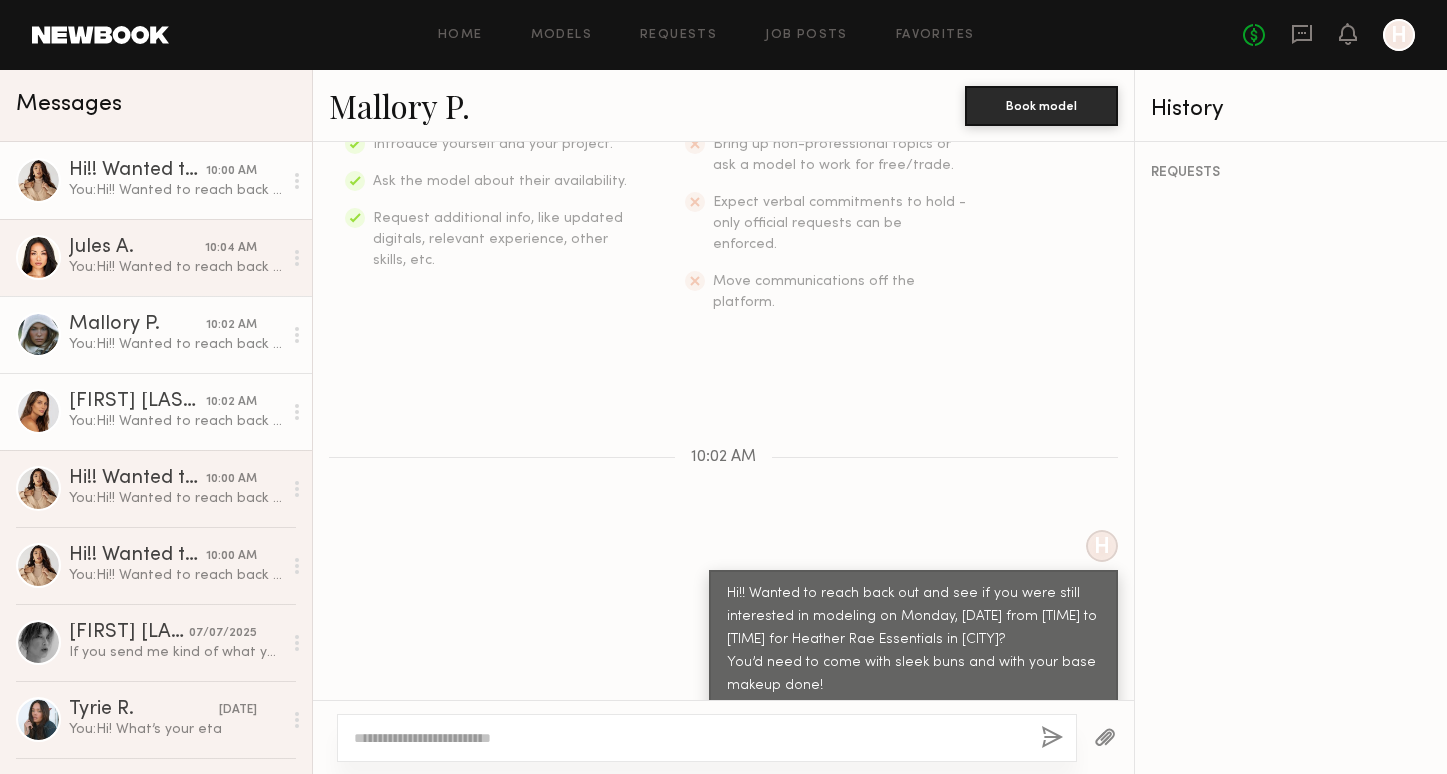 click on "[FIRST] [LAST]" 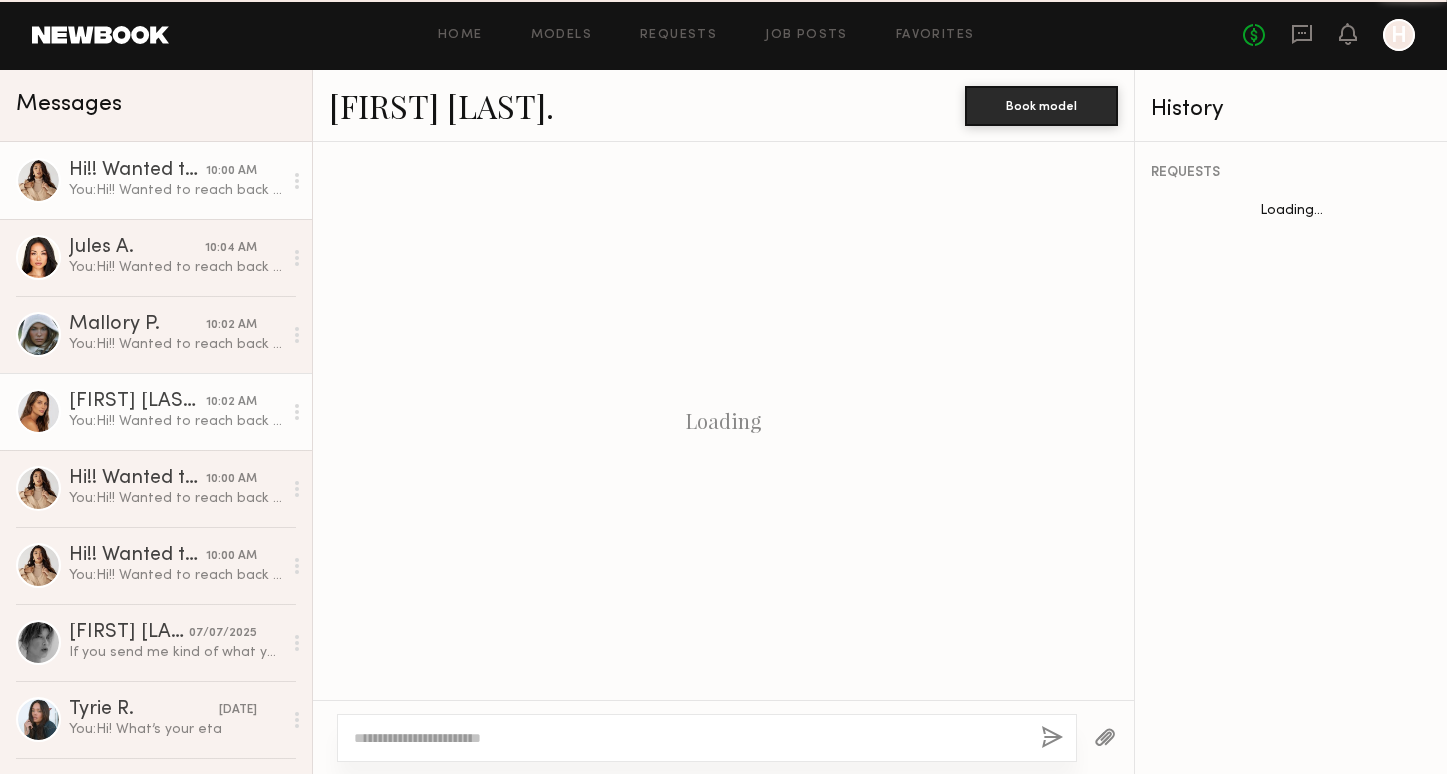 scroll, scrollTop: 389, scrollLeft: 0, axis: vertical 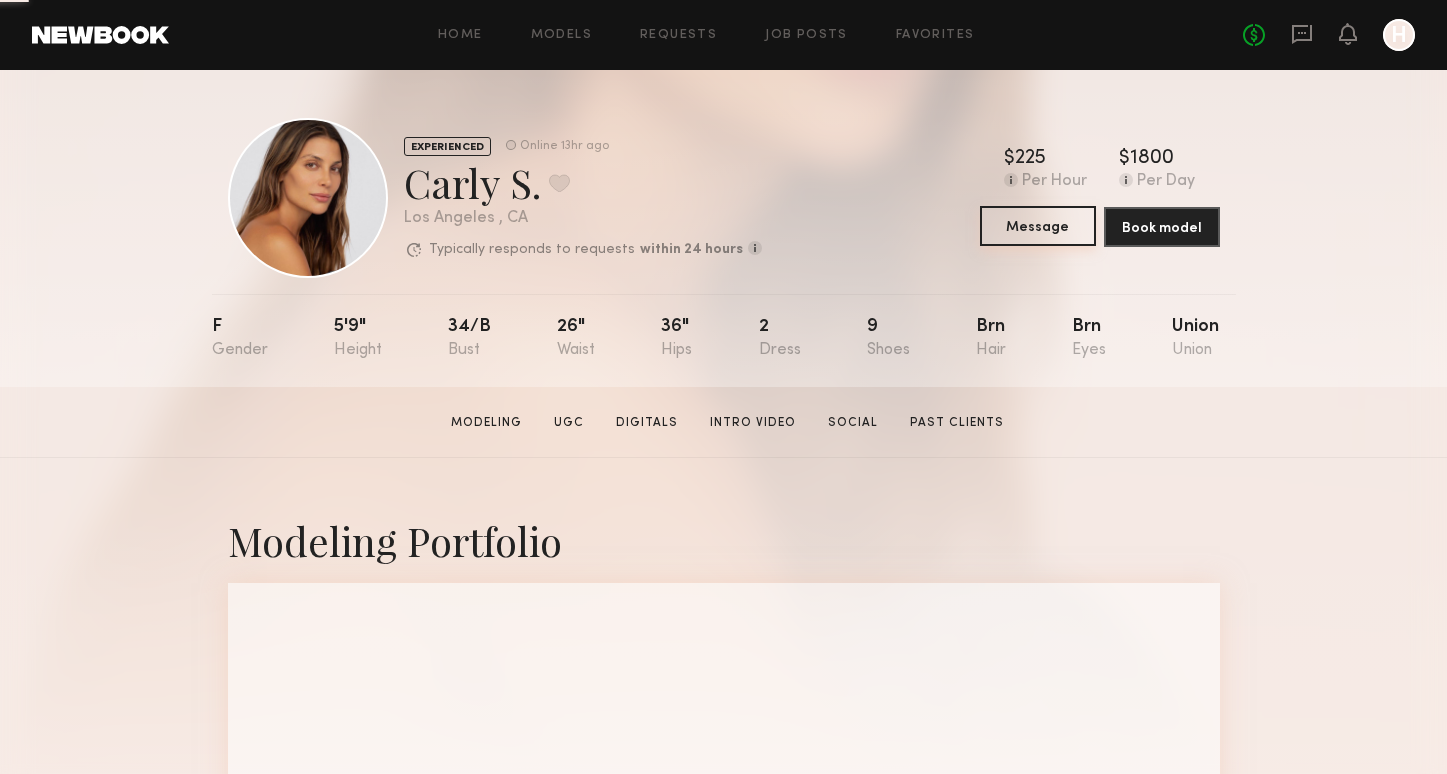 click on "Message" 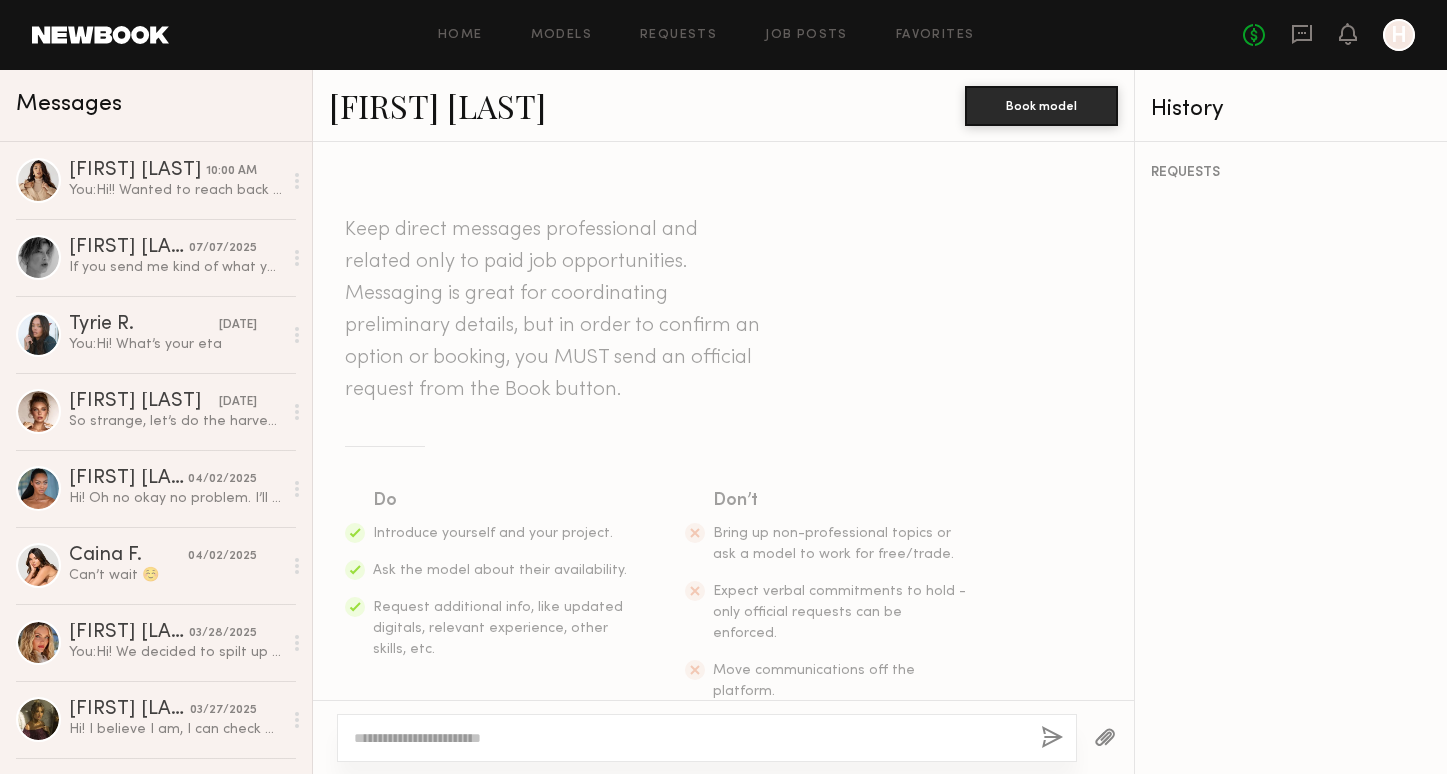 type on "*" 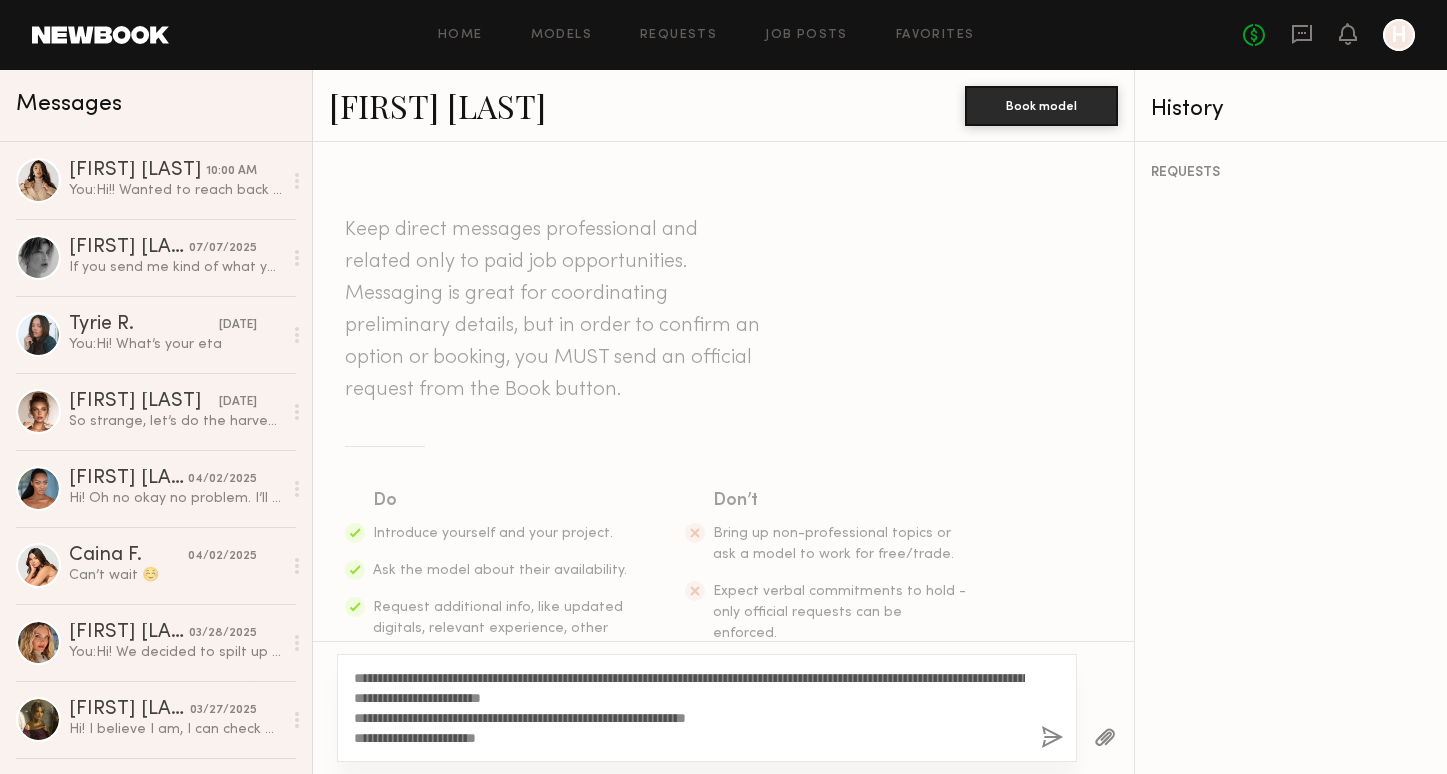 type on "**********" 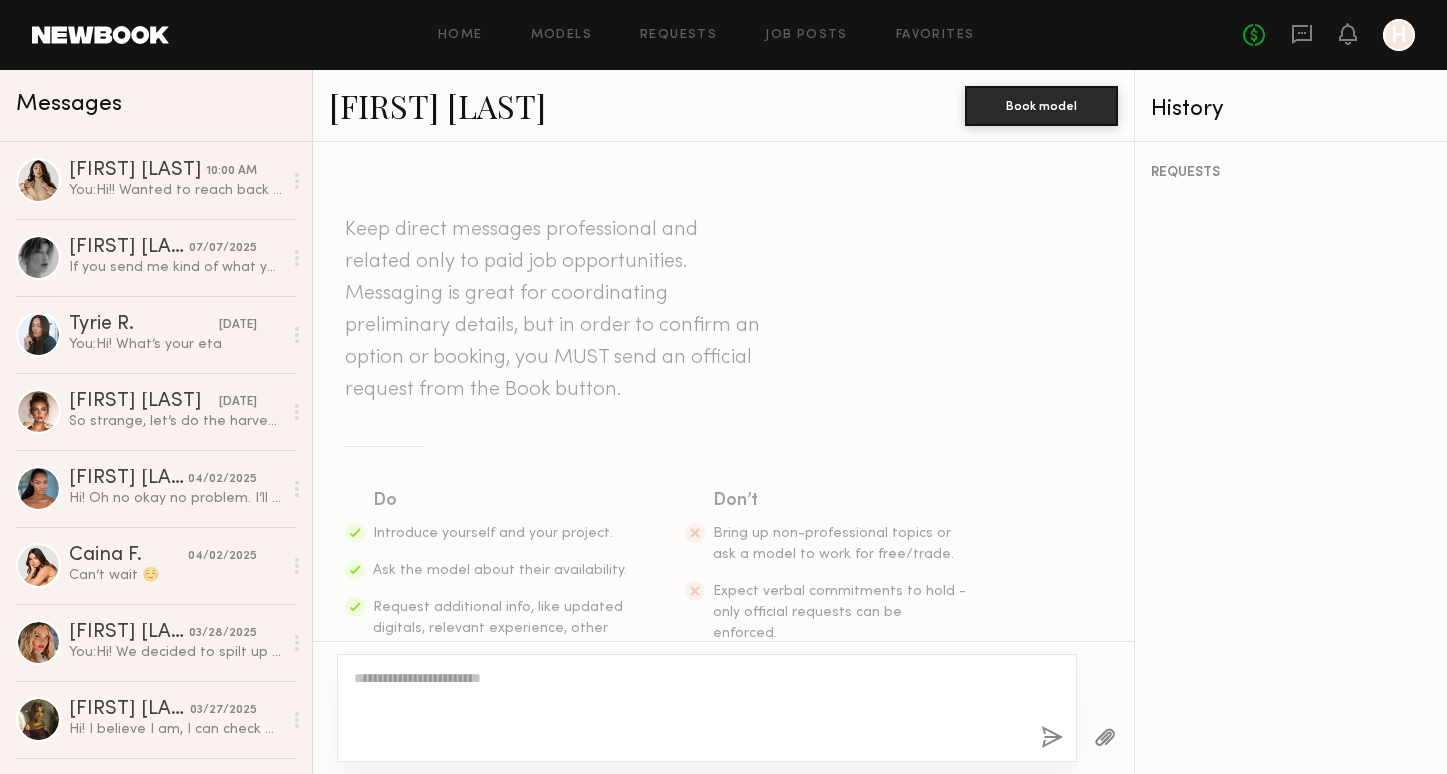 scroll, scrollTop: 389, scrollLeft: 0, axis: vertical 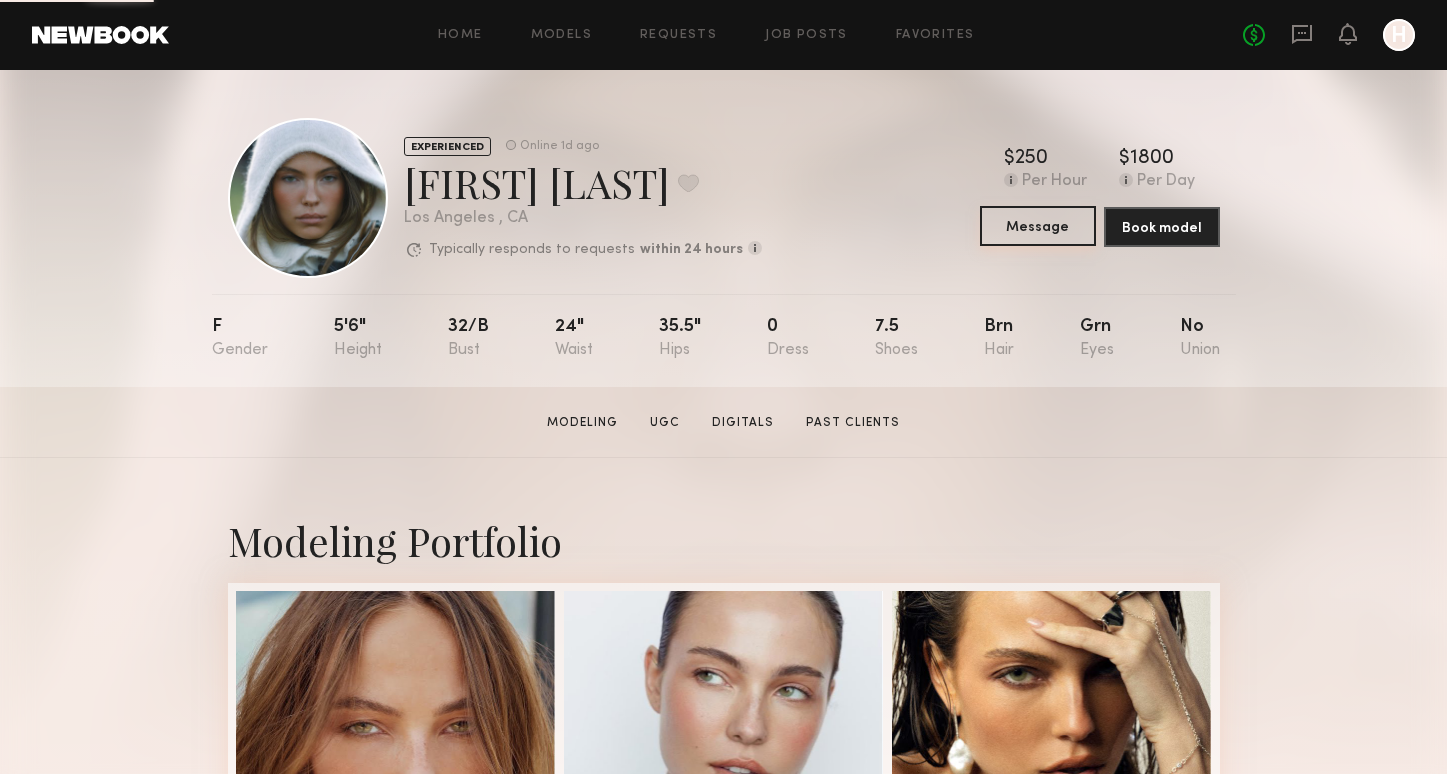 click on "Message" 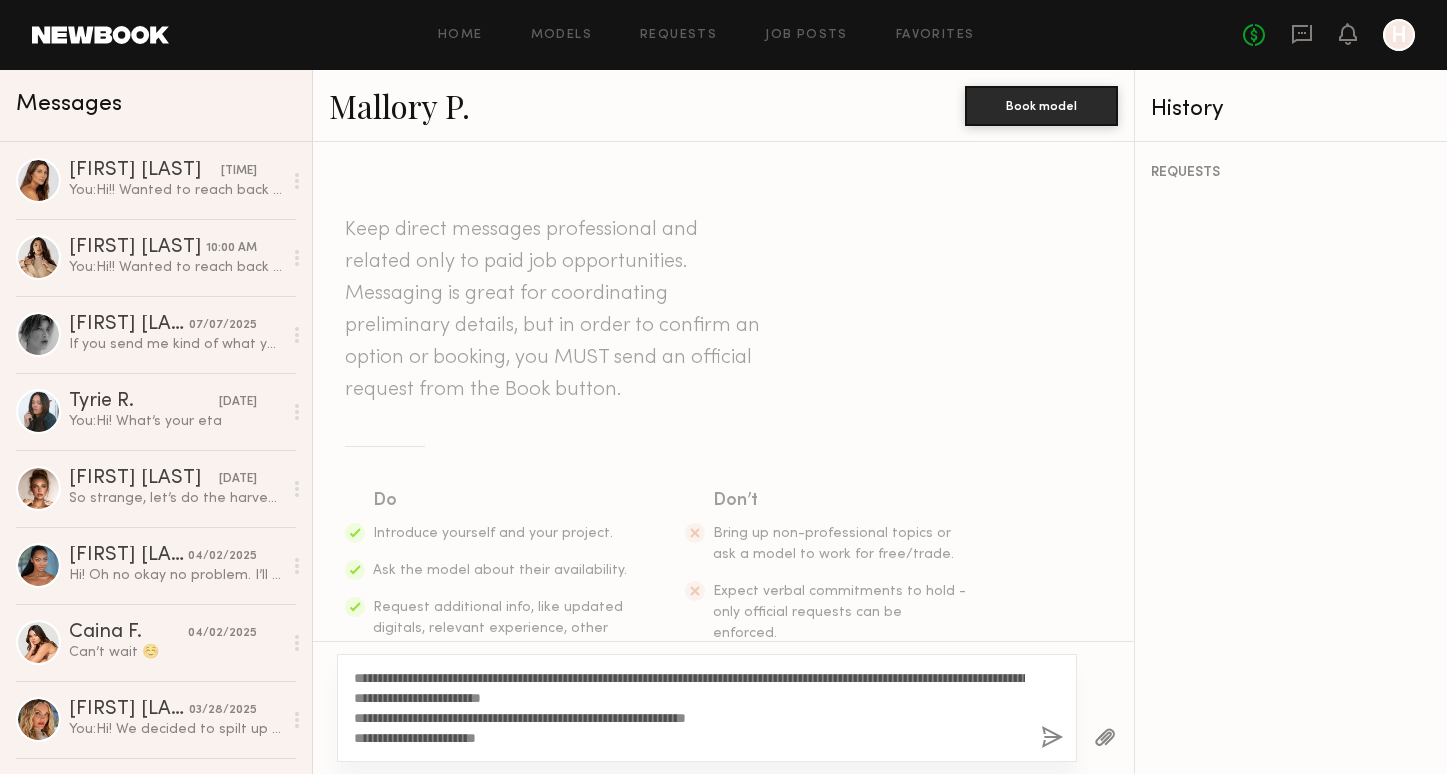 type on "**********" 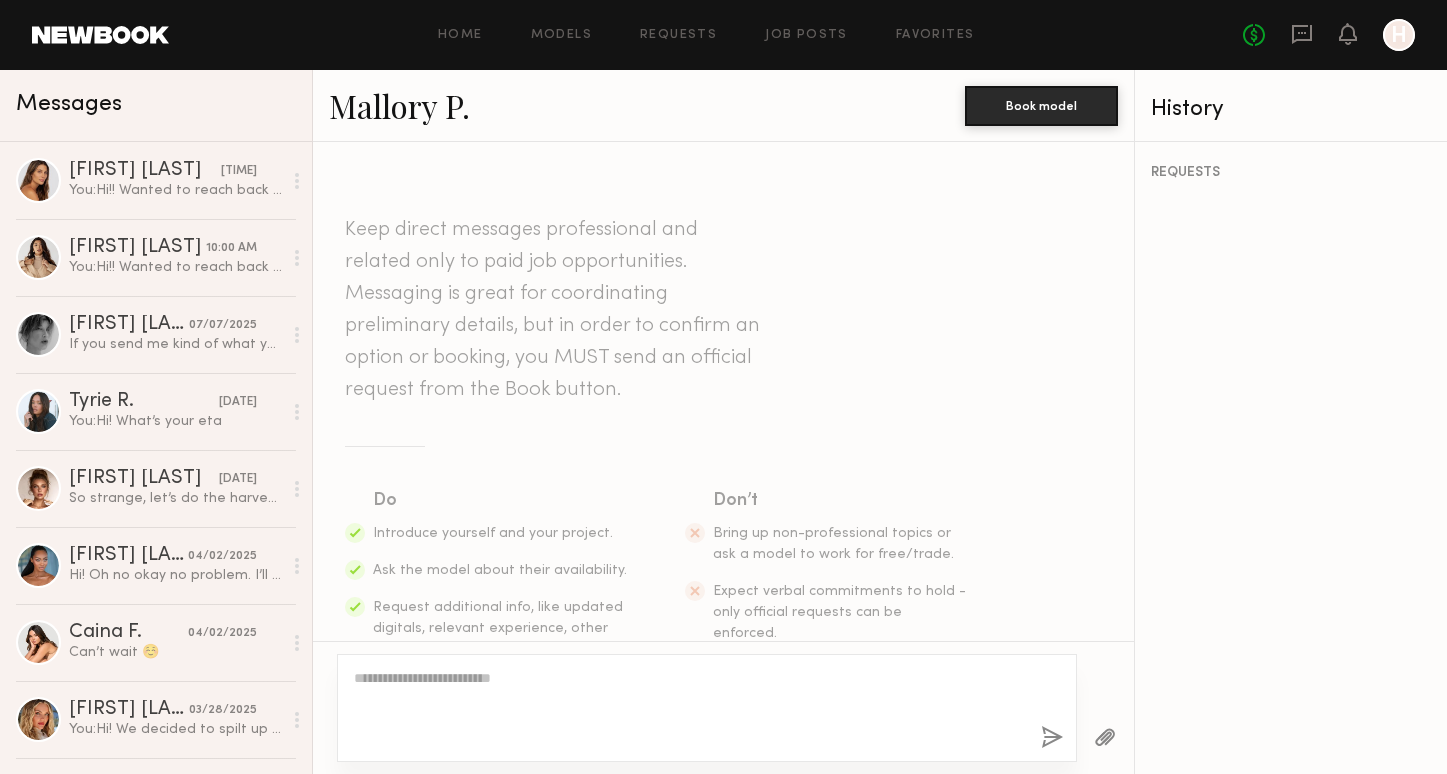 scroll, scrollTop: 389, scrollLeft: 0, axis: vertical 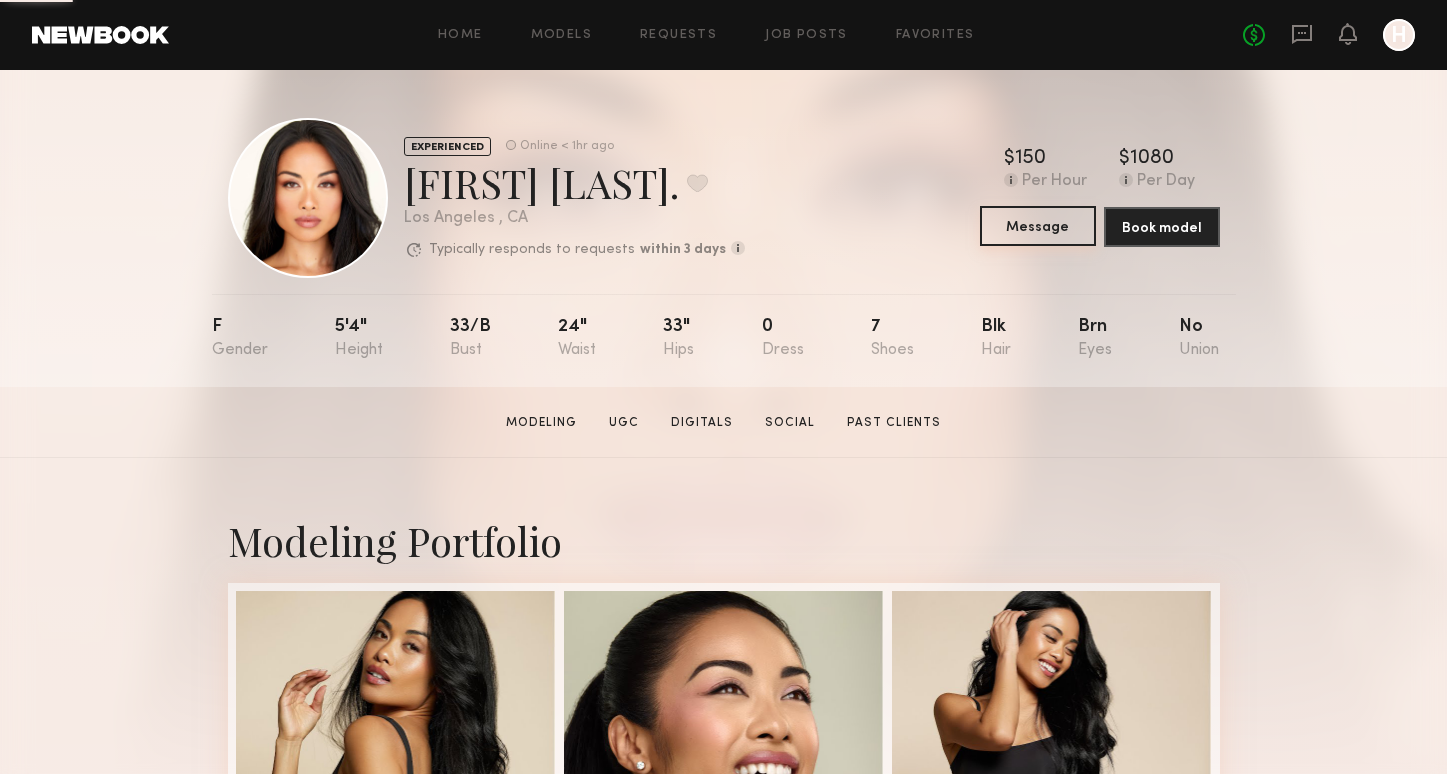 click on "Message" 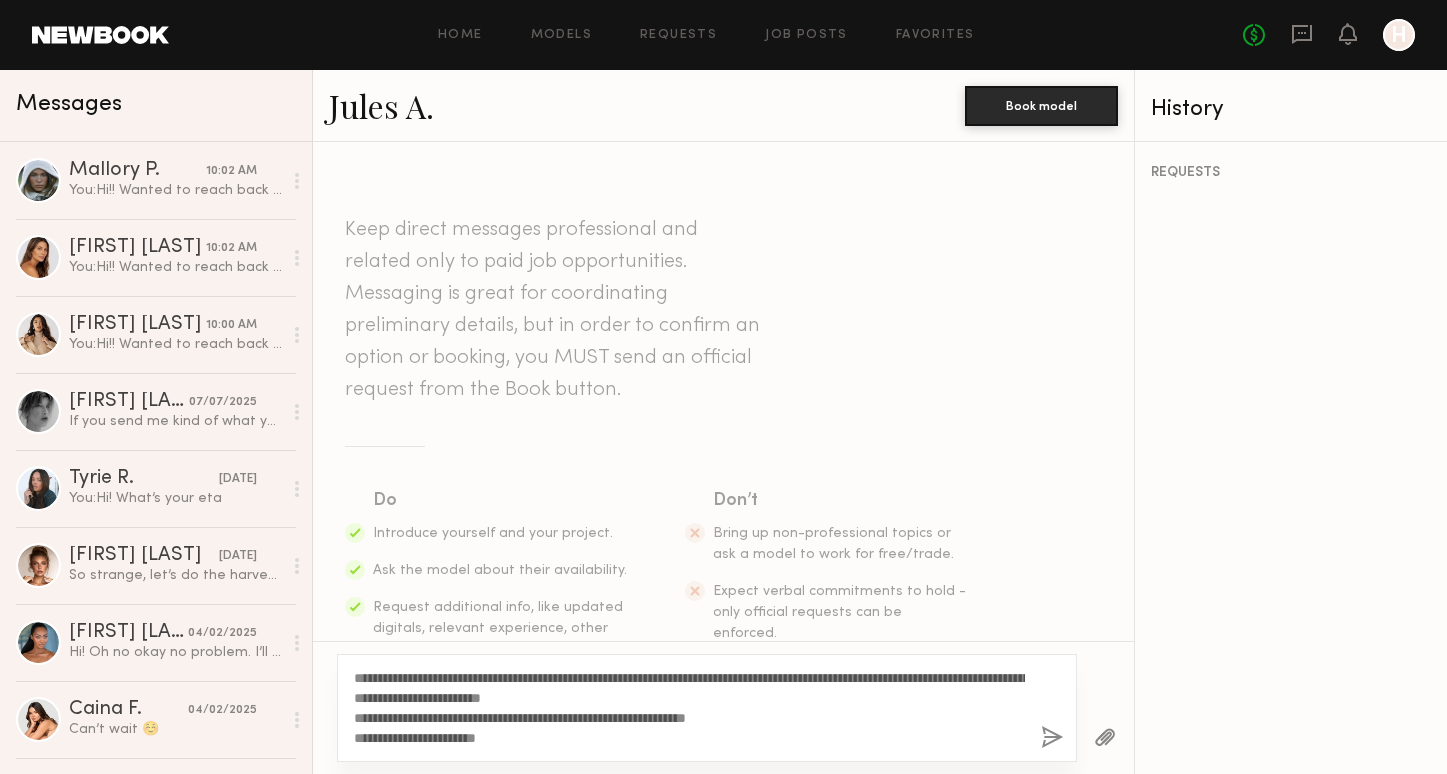 type on "**********" 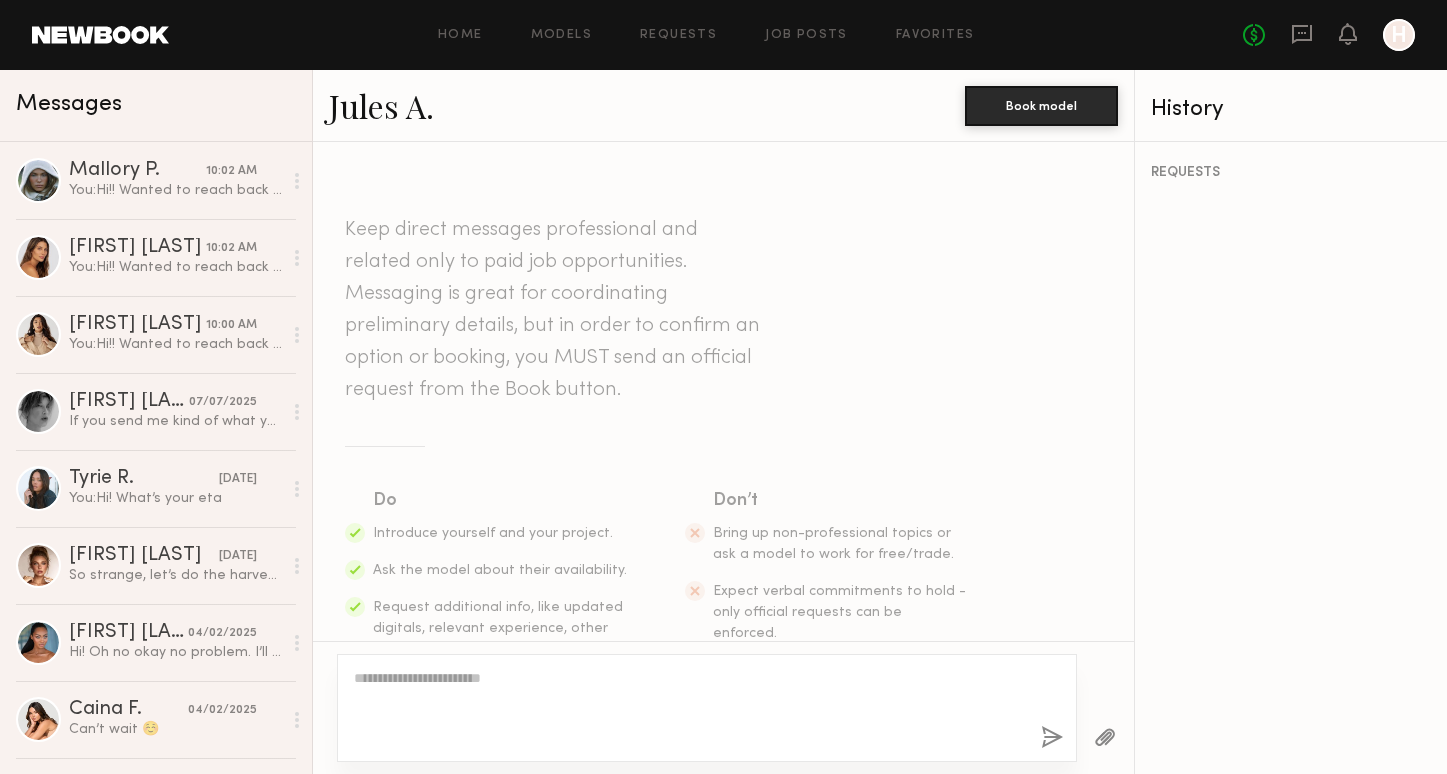 scroll, scrollTop: 389, scrollLeft: 0, axis: vertical 